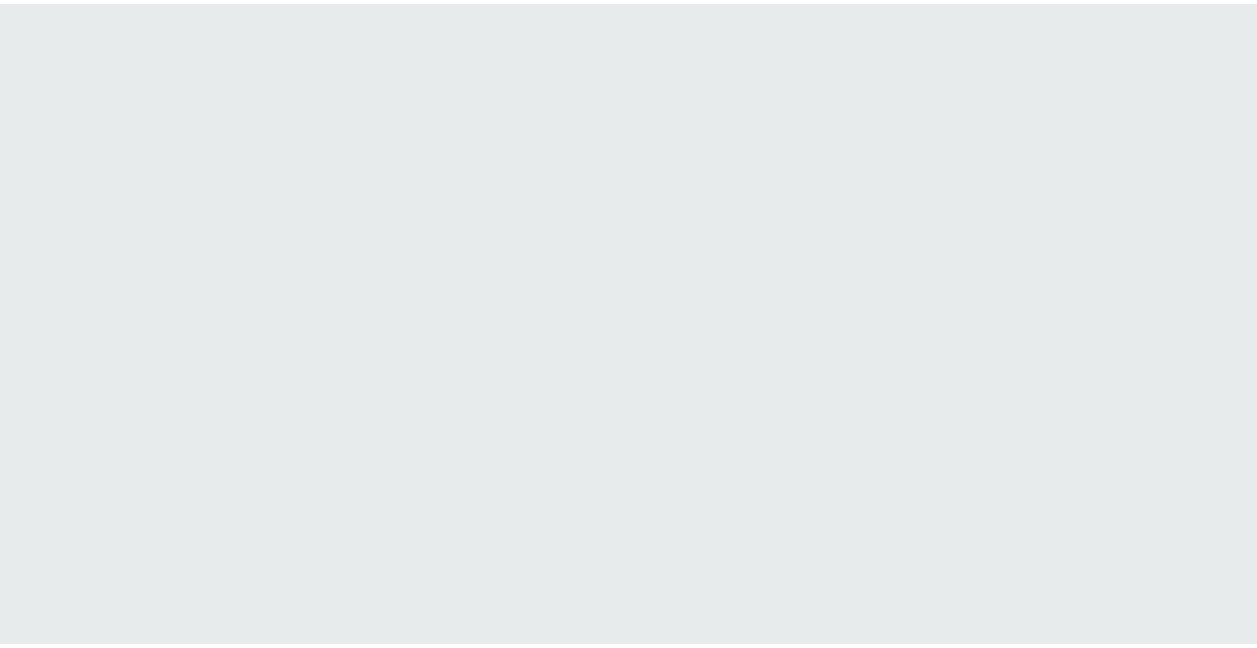 scroll, scrollTop: 0, scrollLeft: 0, axis: both 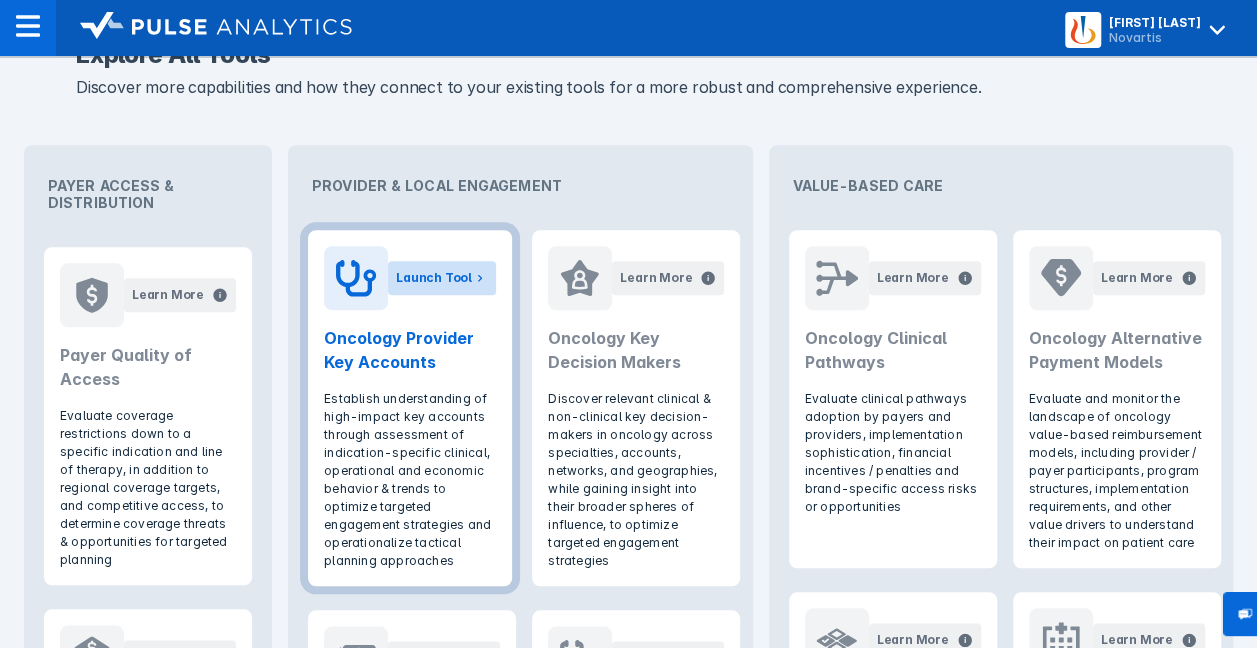 click on "Launch Tool" at bounding box center (434, 278) 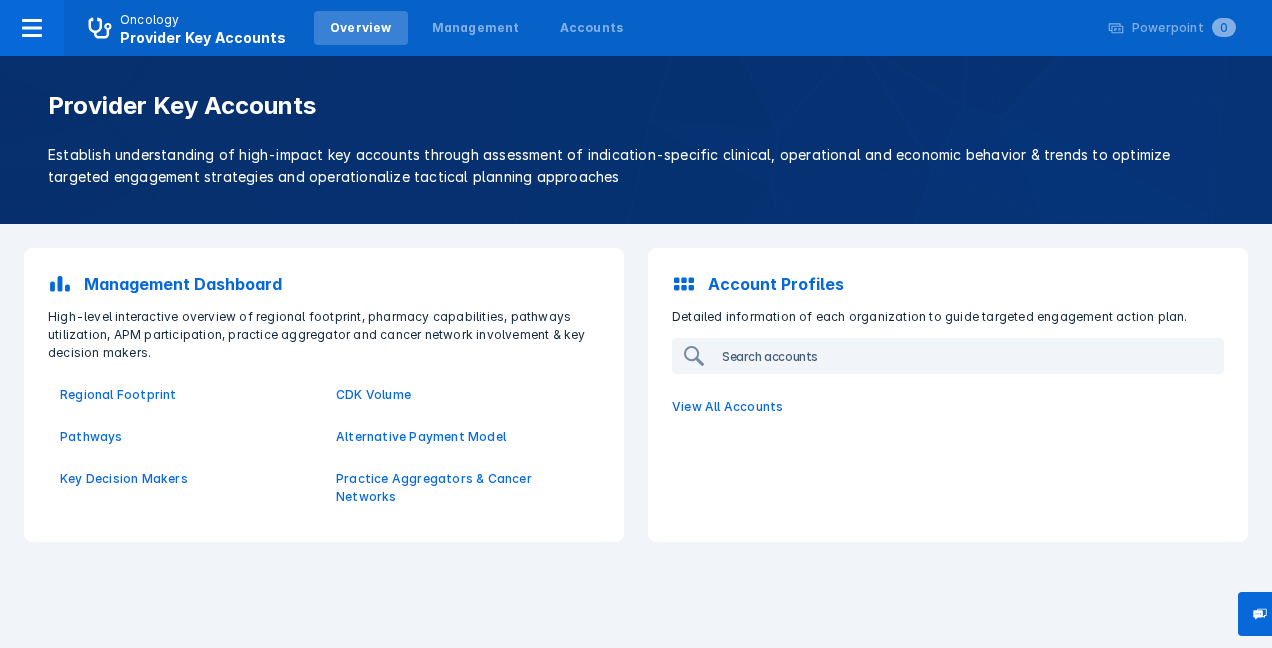 click at bounding box center (968, 356) 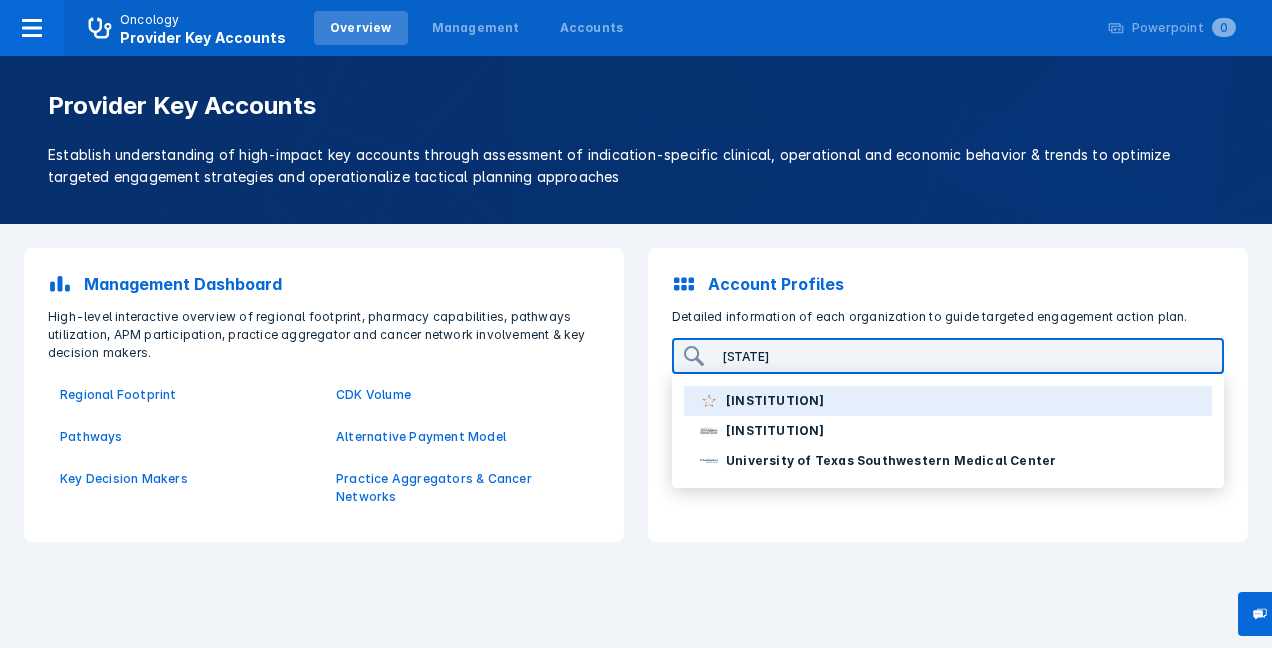 type on "[STATE]" 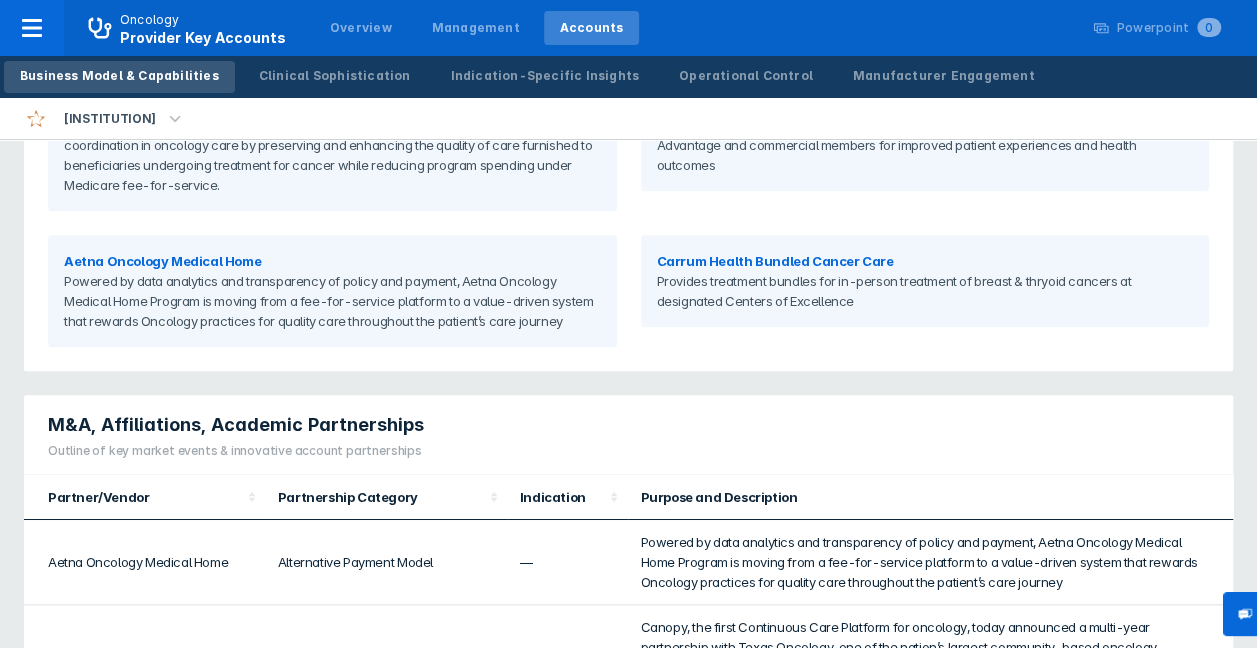 scroll, scrollTop: 900, scrollLeft: 0, axis: vertical 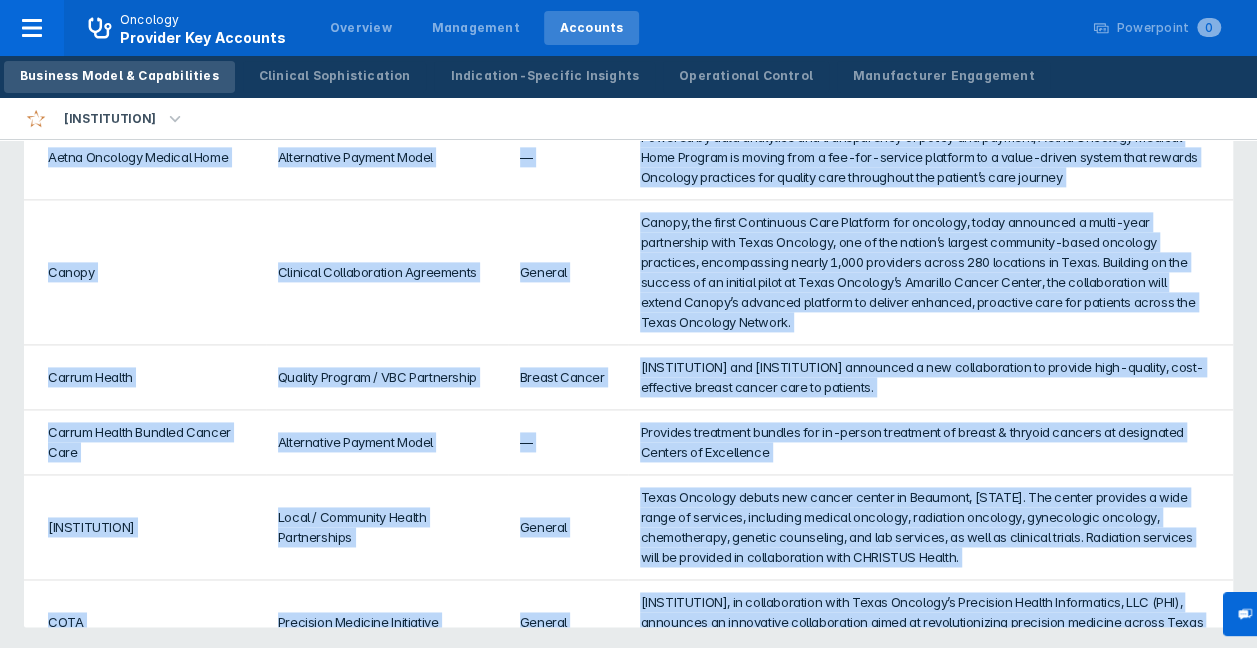 drag, startPoint x: 50, startPoint y: 340, endPoint x: 788, endPoint y: 662, distance: 805.1882 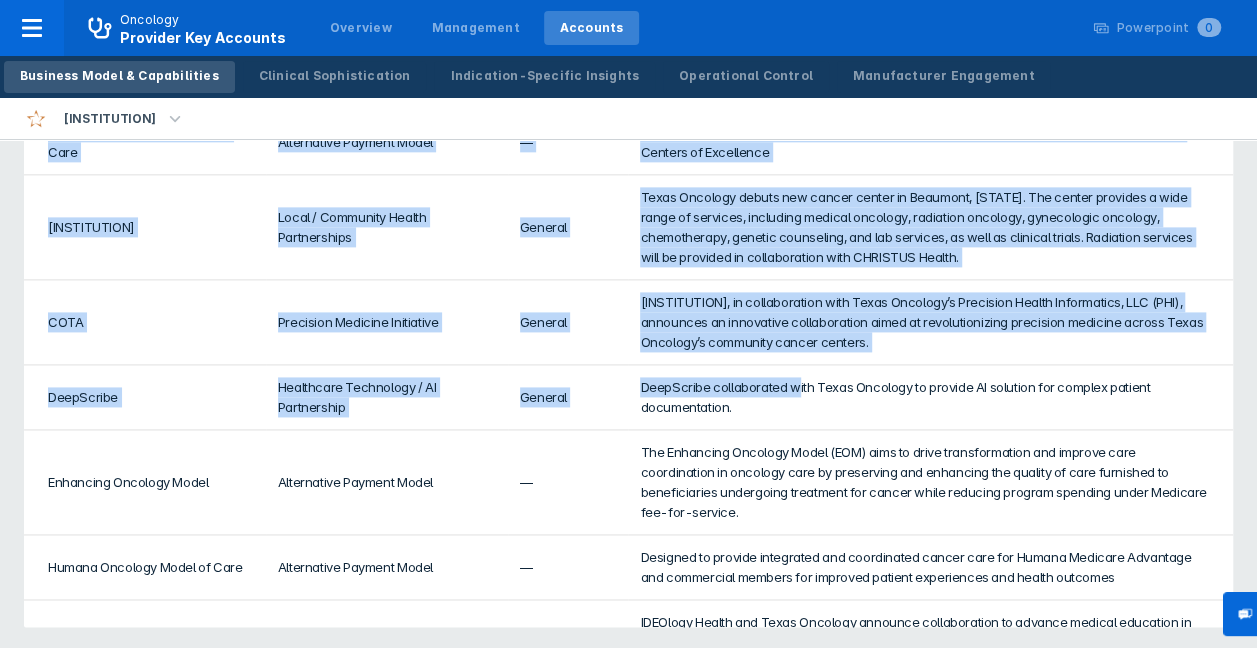 scroll, scrollTop: 0, scrollLeft: 0, axis: both 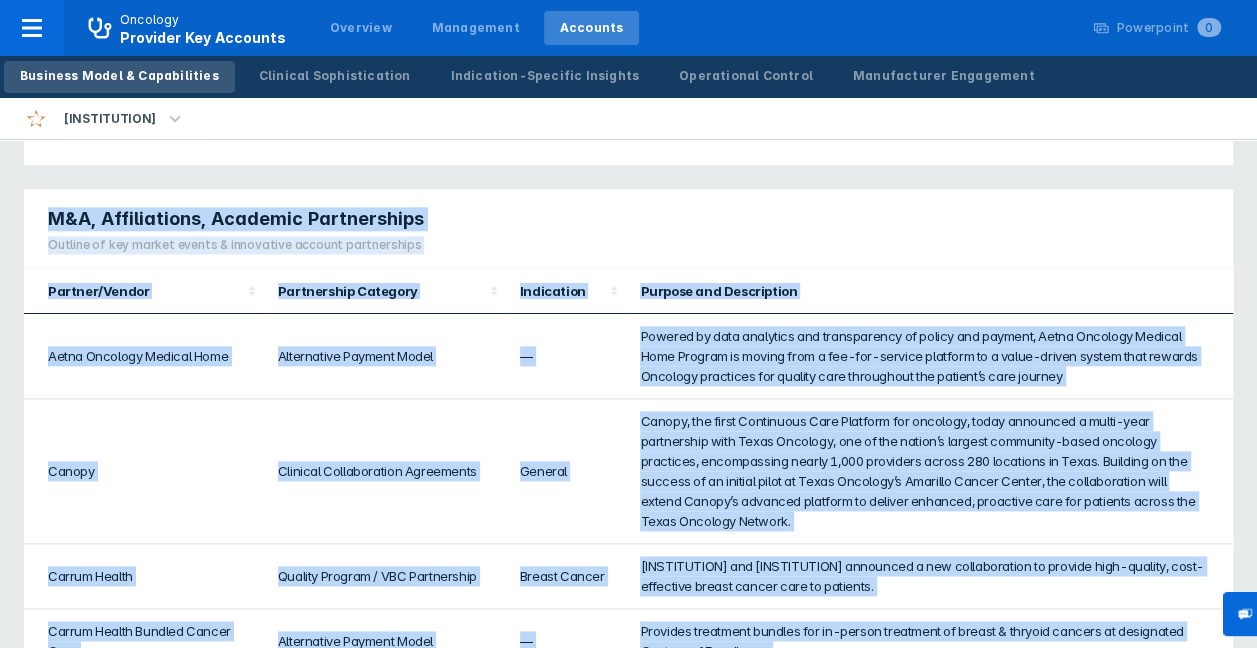click on "M&A, Affiliations, Academic Partnerships Outline of key market events & innovative account partnerships" at bounding box center (628, 229) 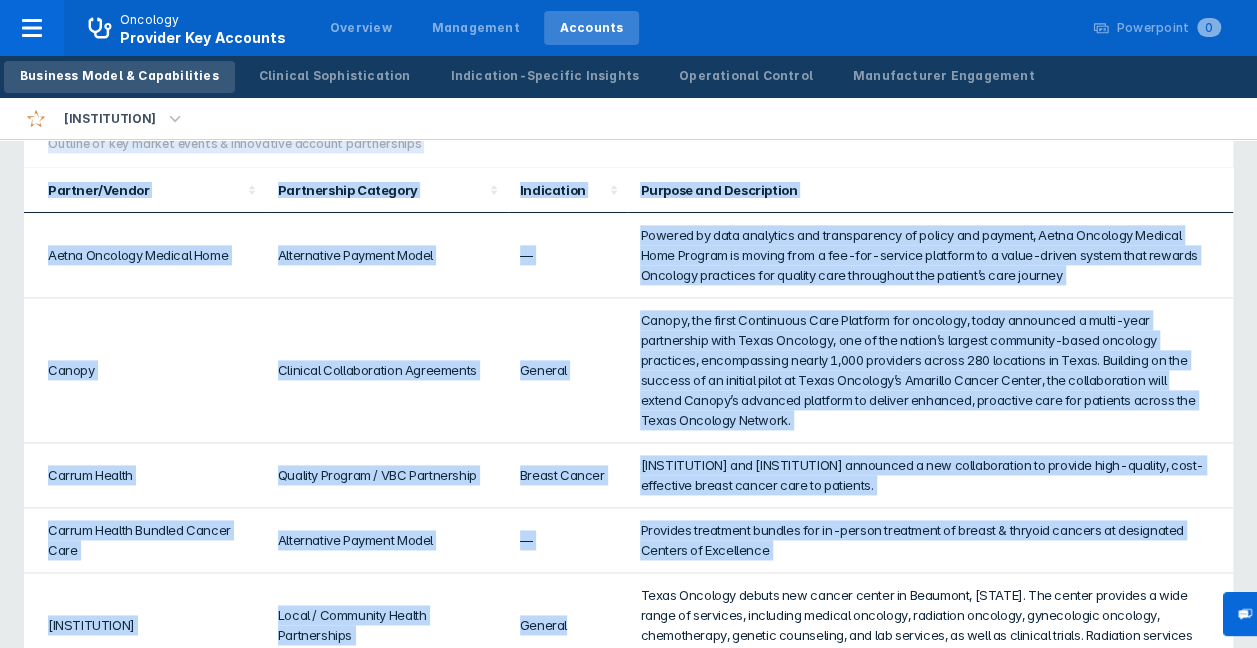 scroll, scrollTop: 1223, scrollLeft: 0, axis: vertical 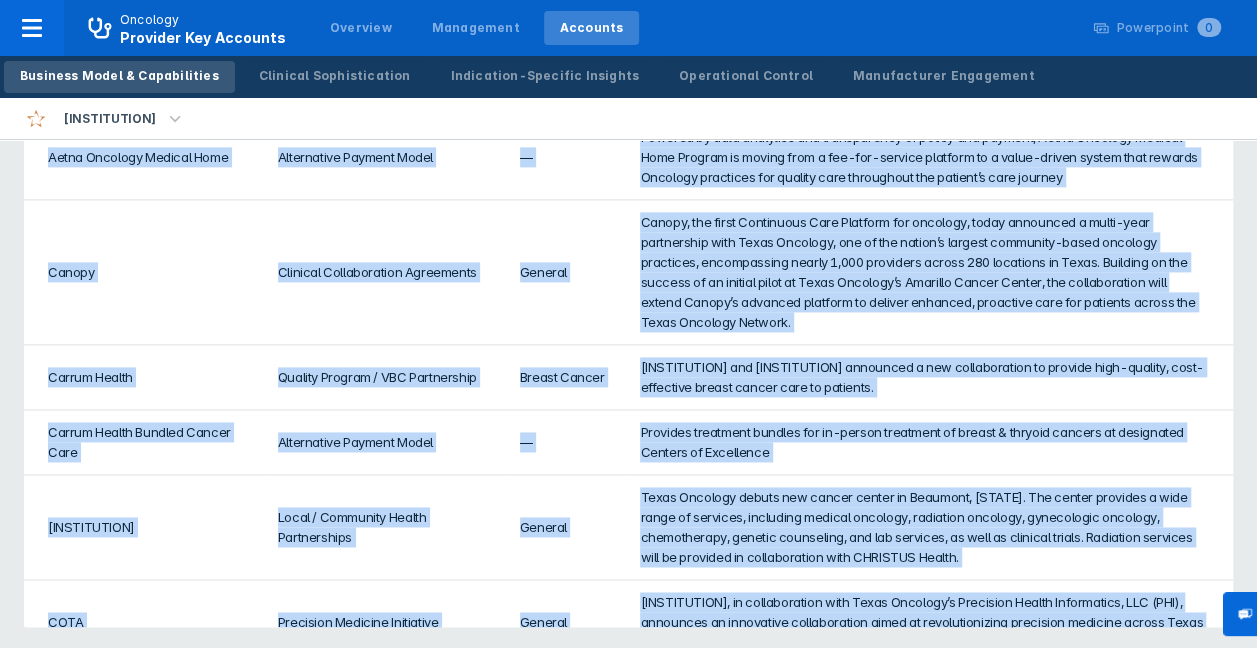 drag, startPoint x: 49, startPoint y: 213, endPoint x: 480, endPoint y: 691, distance: 643.61865 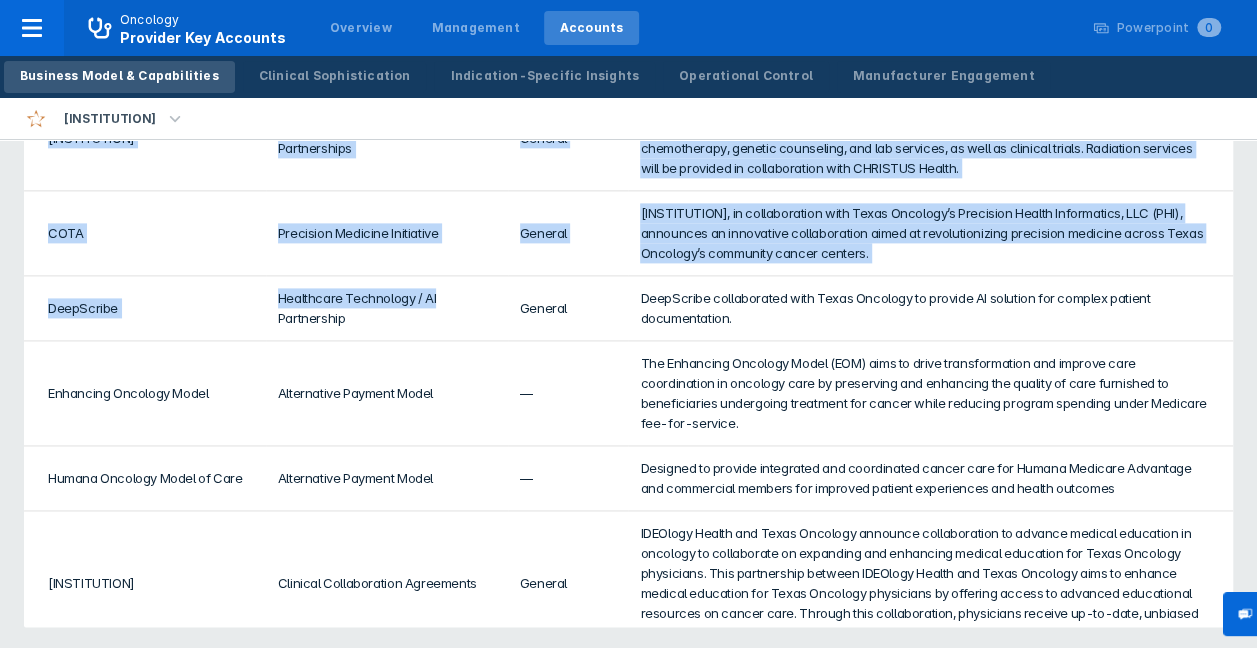 scroll, scrollTop: 390, scrollLeft: 0, axis: vertical 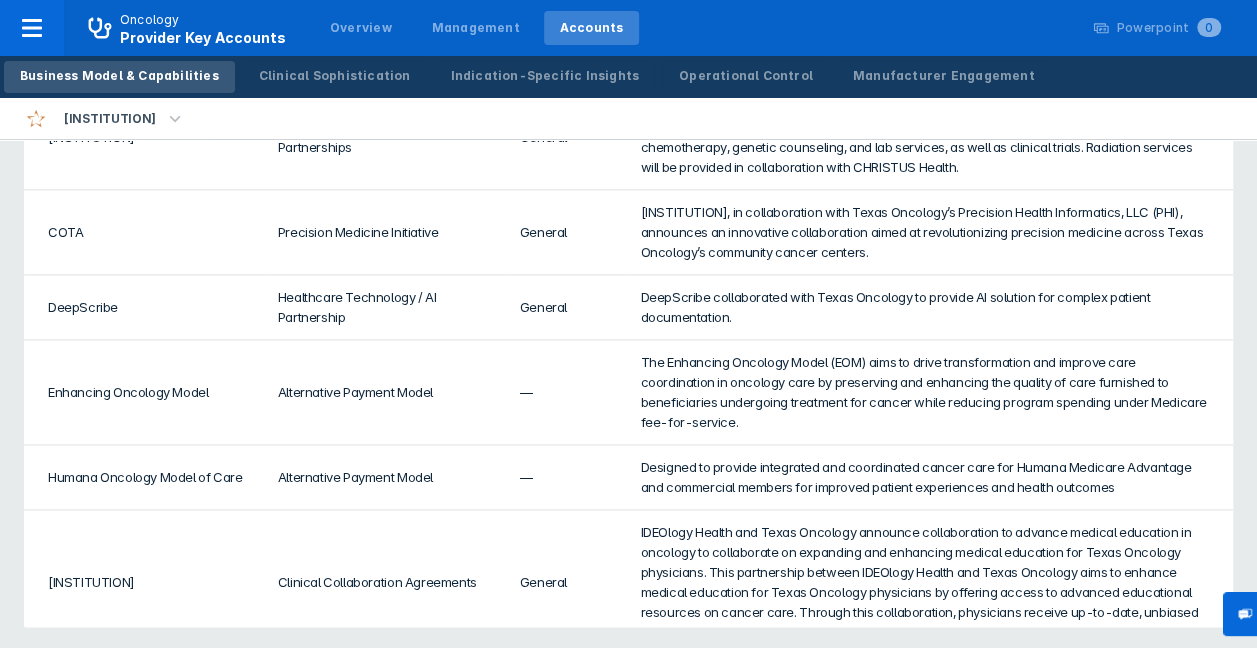 click on "General" at bounding box center [568, 307] 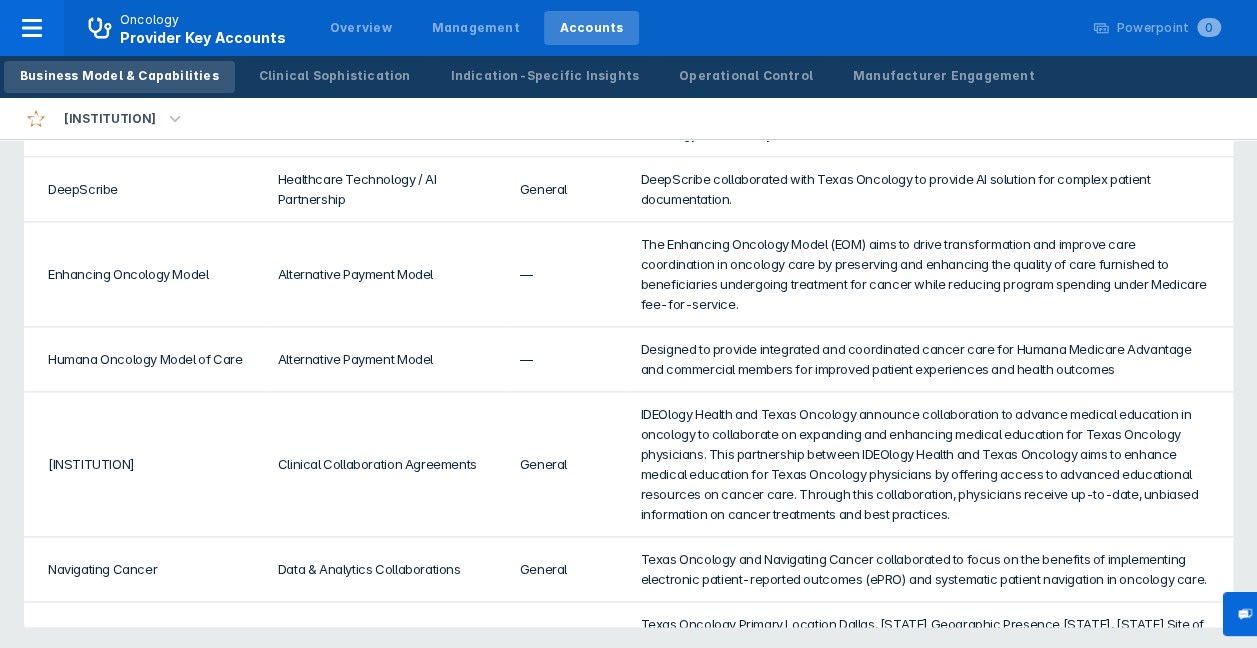 scroll, scrollTop: 623, scrollLeft: 0, axis: vertical 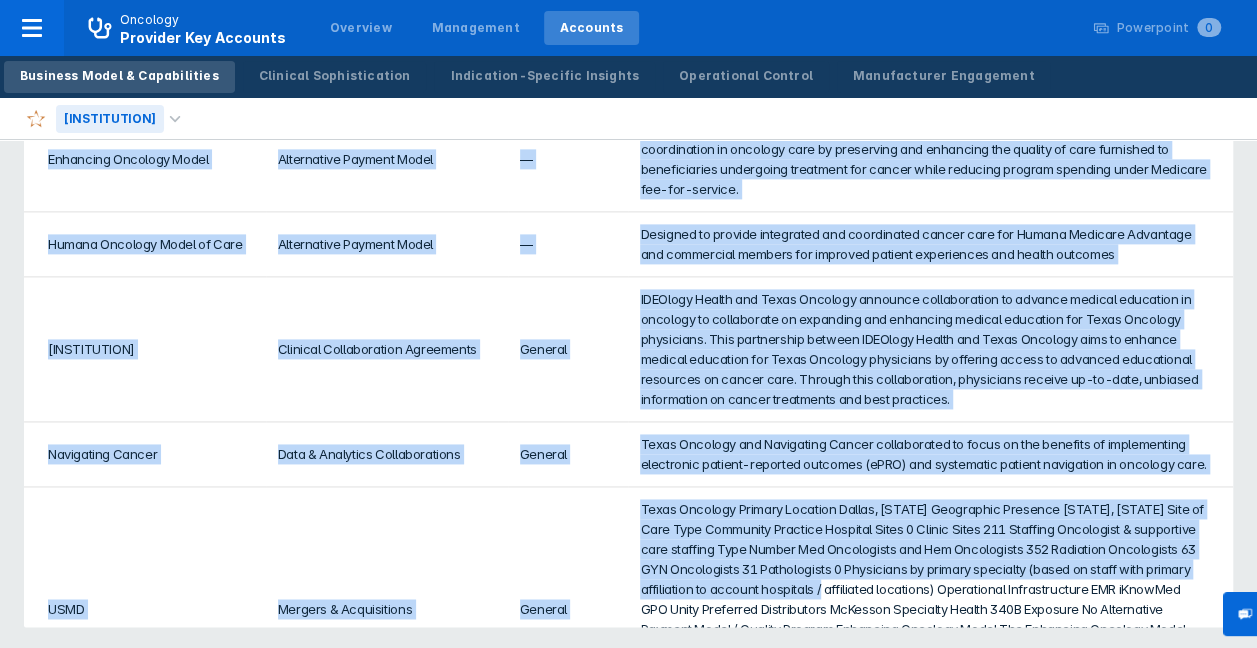 drag, startPoint x: 925, startPoint y: 600, endPoint x: 52, endPoint y: 124, distance: 994.3365 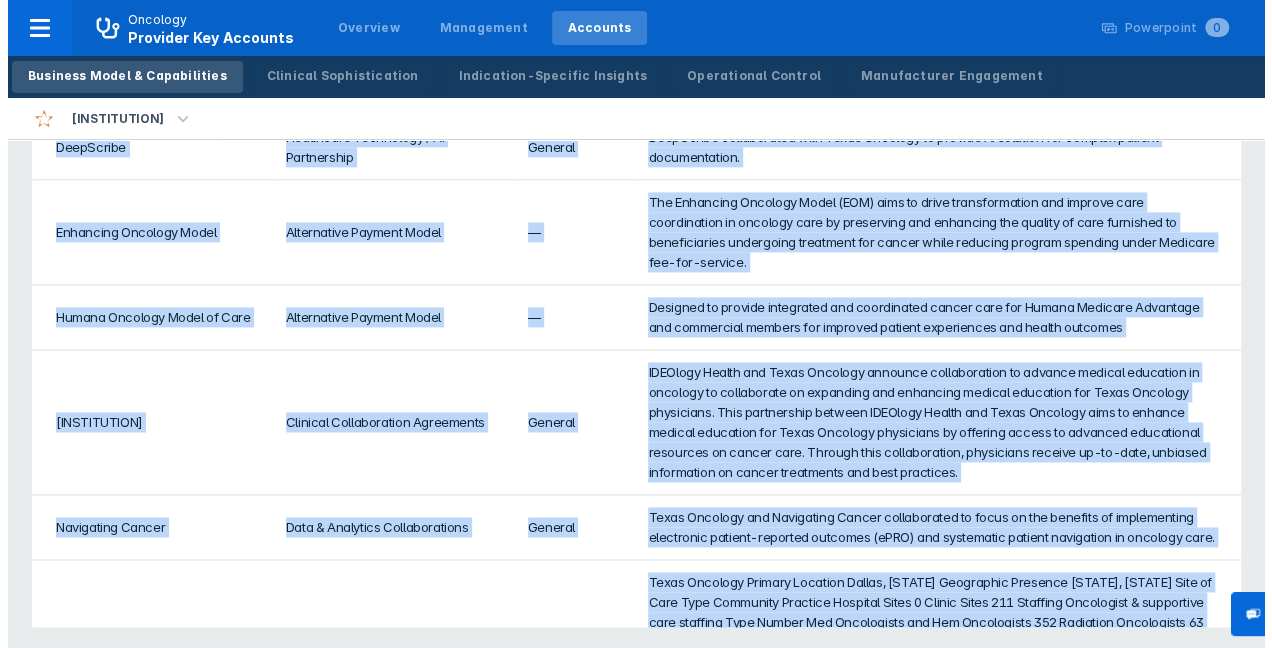 scroll, scrollTop: 523, scrollLeft: 0, axis: vertical 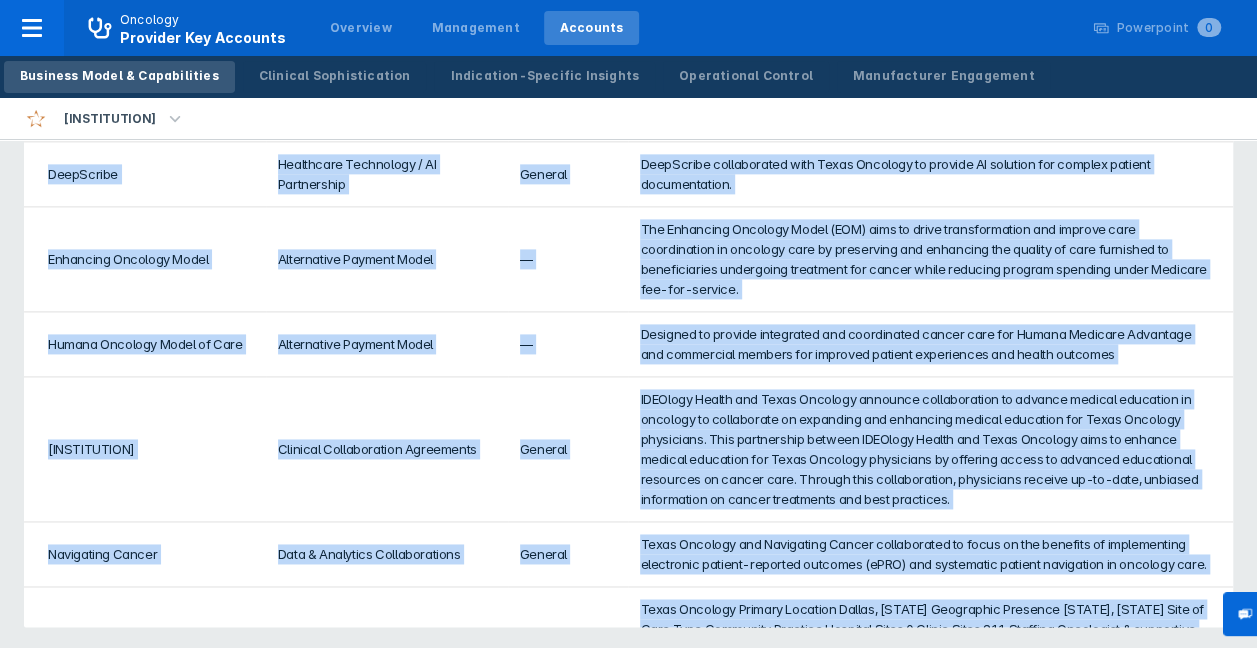 click 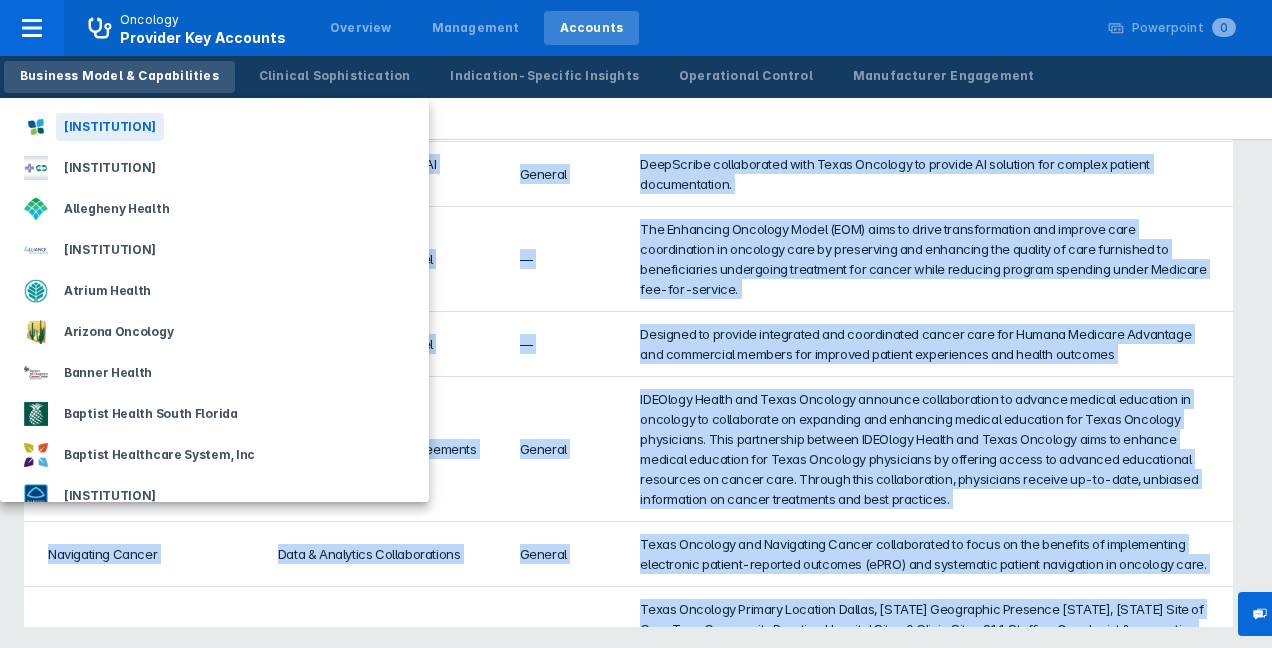 click on "[INSTITUTION]" at bounding box center [214, 126] 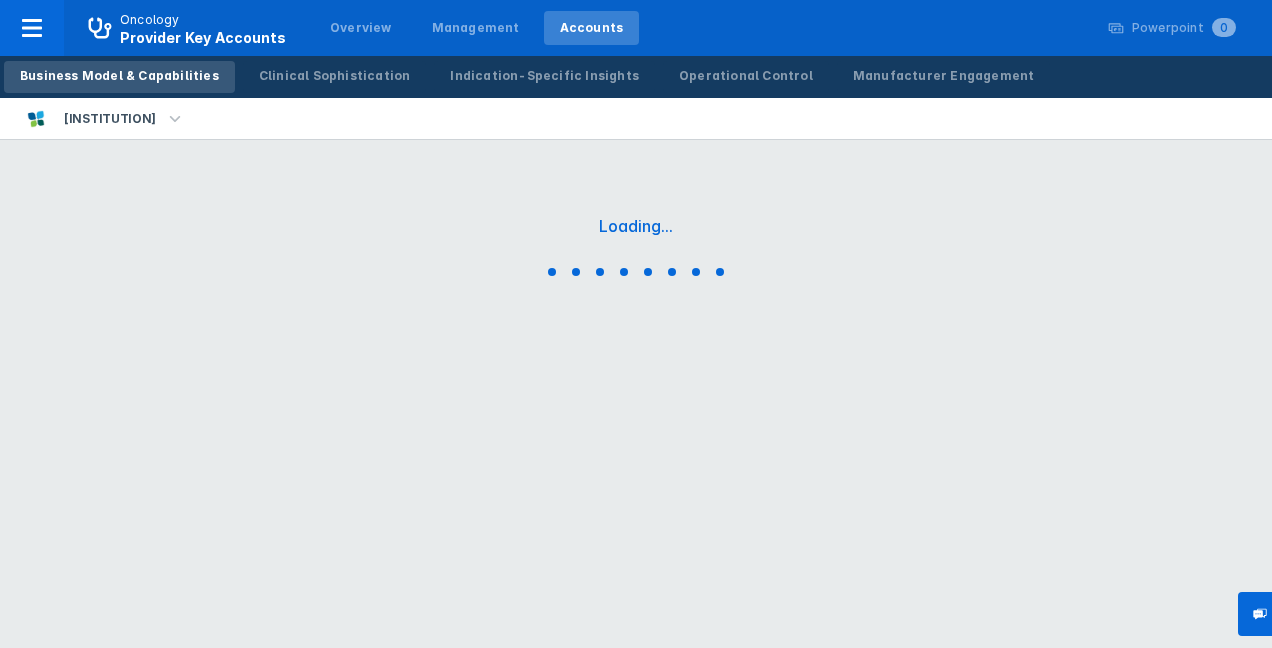 click 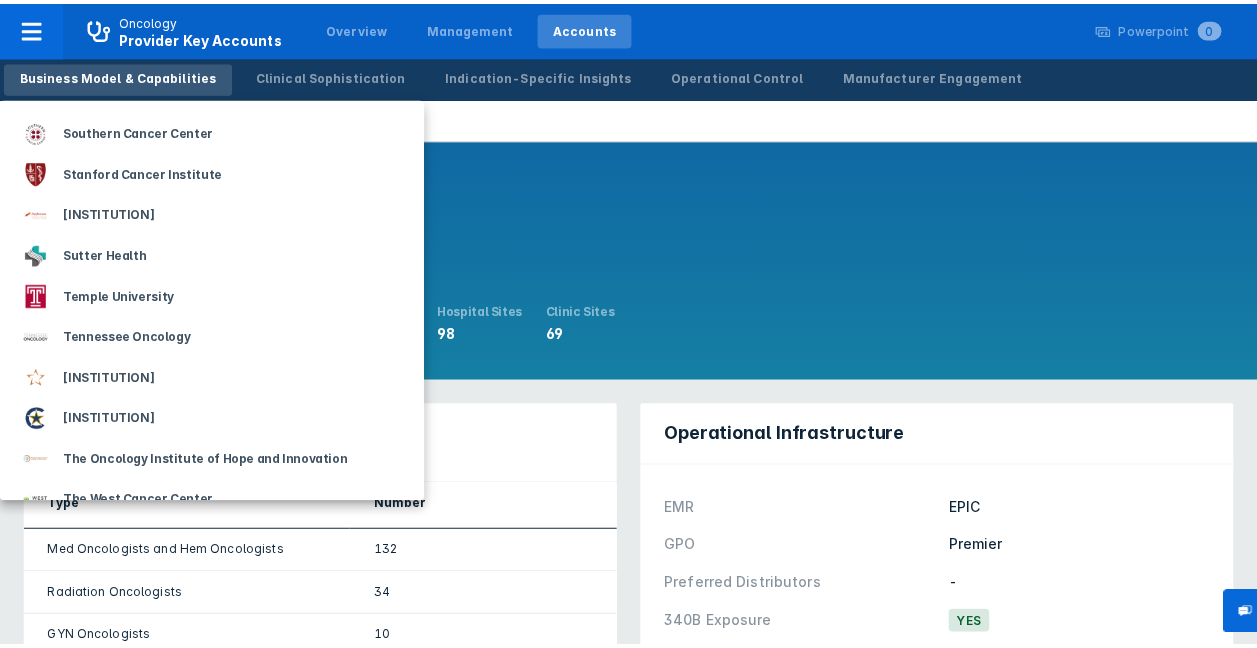 scroll, scrollTop: 3362, scrollLeft: 0, axis: vertical 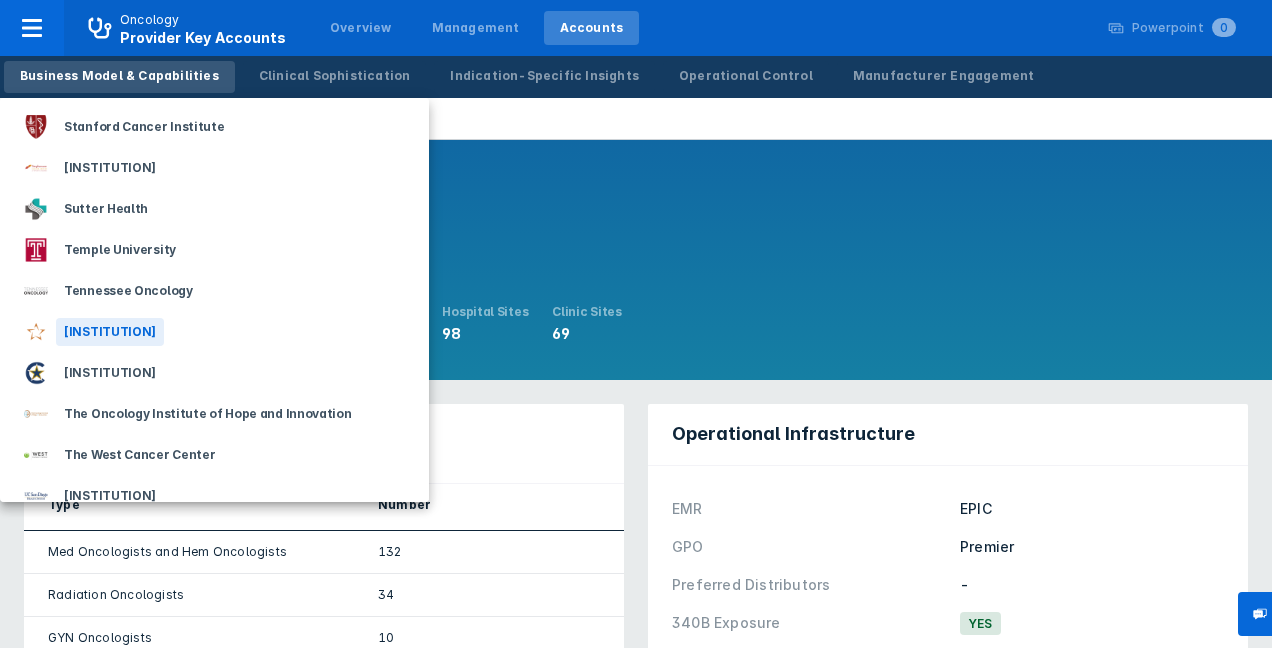 click on "[INSTITUTION]" at bounding box center [110, 332] 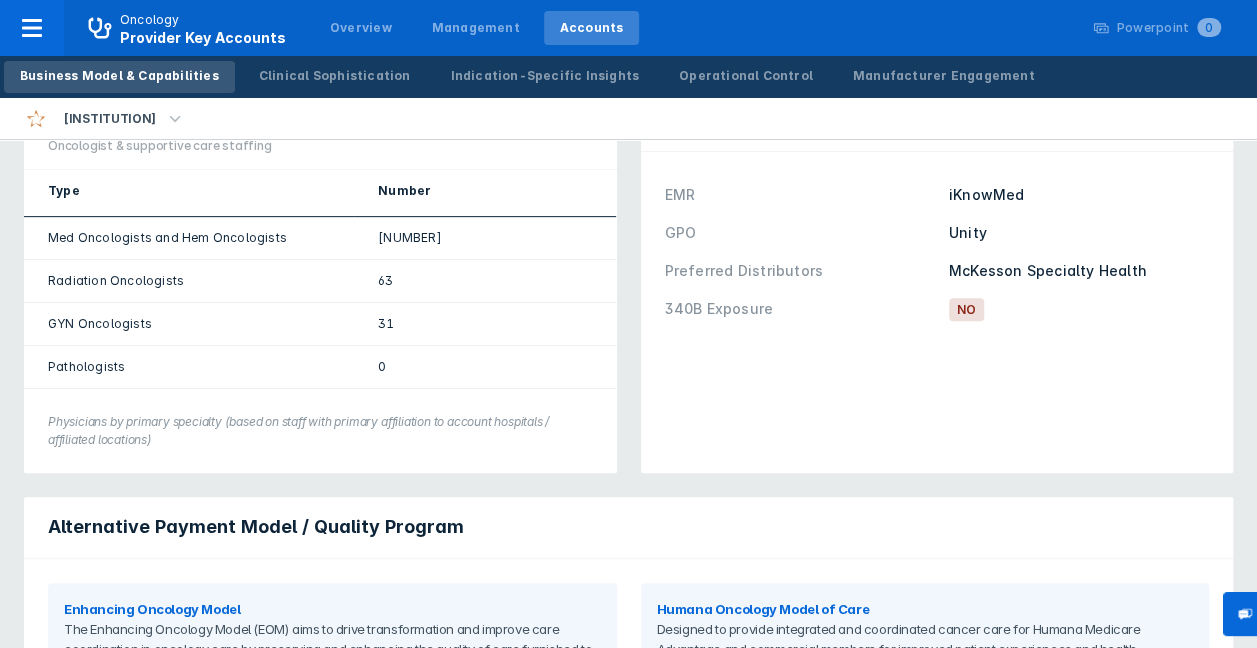 scroll, scrollTop: 400, scrollLeft: 0, axis: vertical 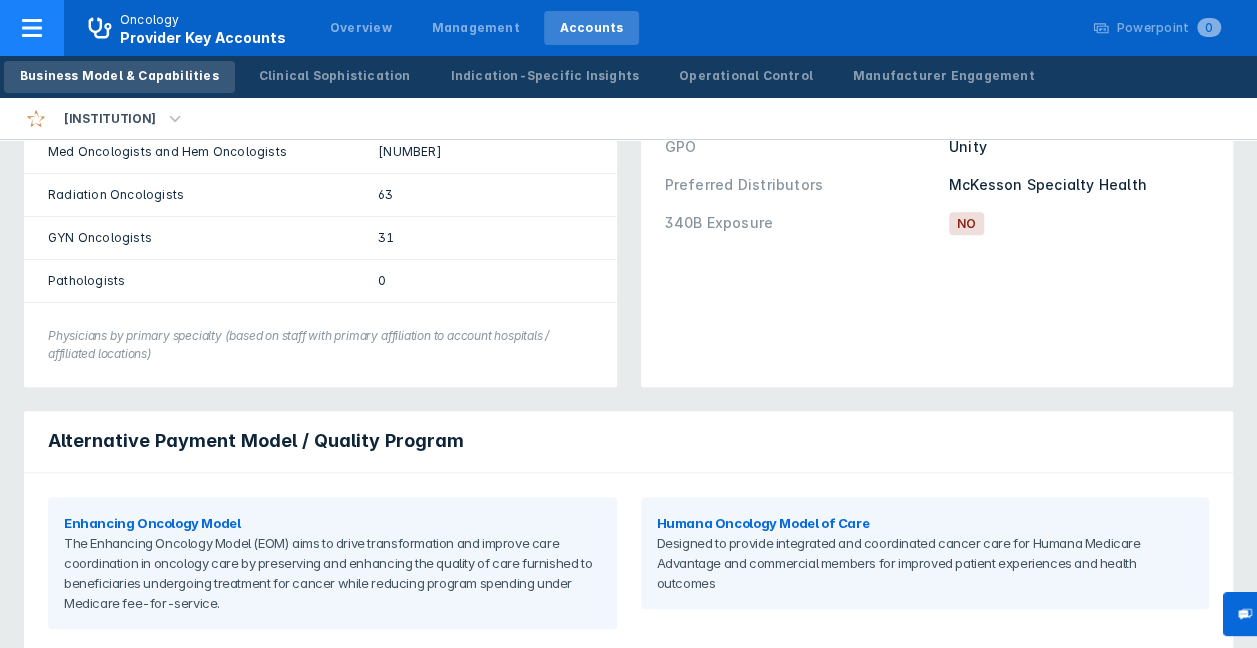 click 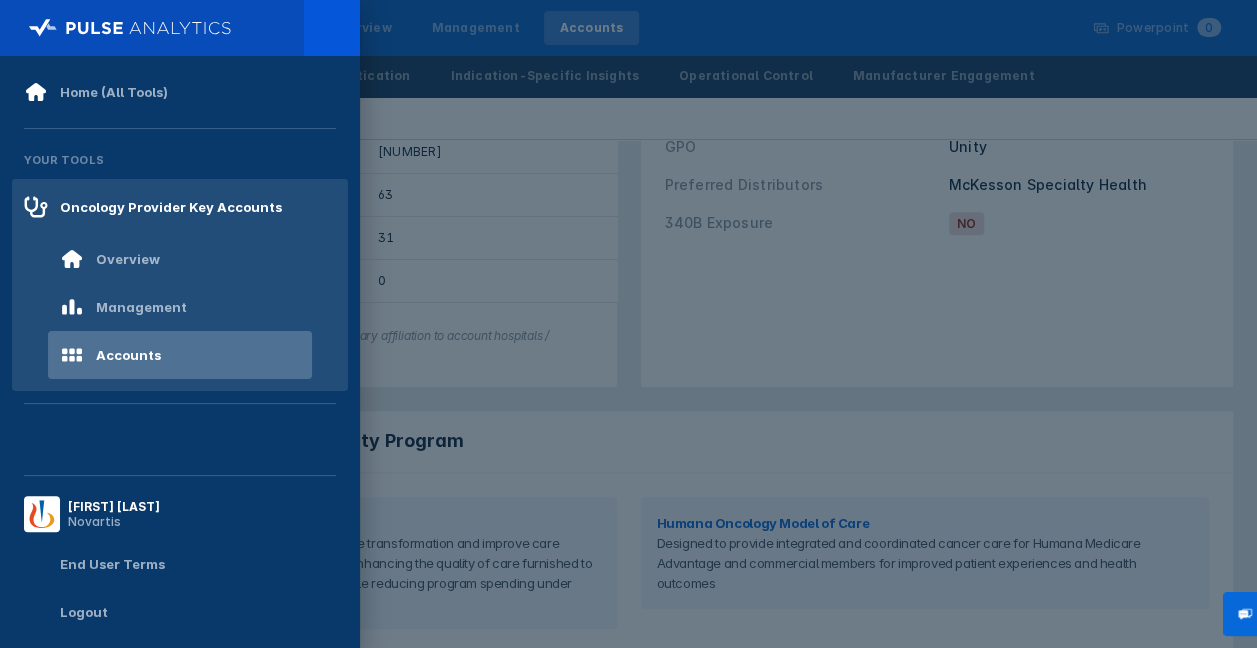 scroll, scrollTop: 0, scrollLeft: 0, axis: both 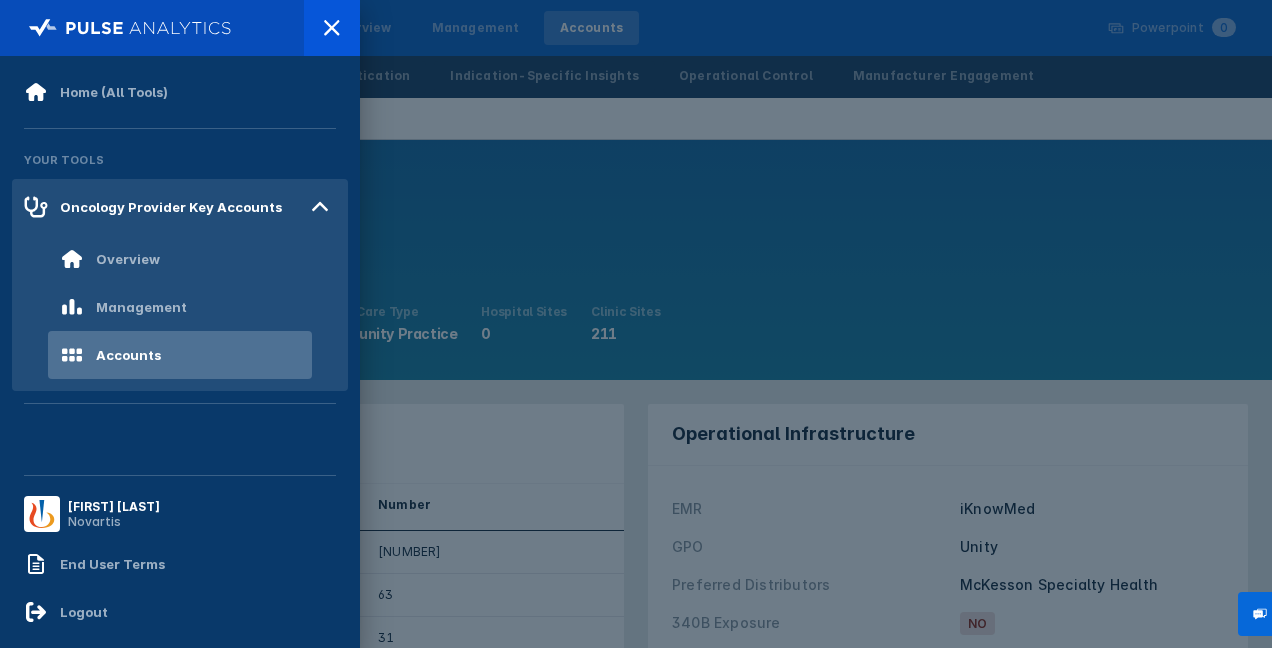 click at bounding box center [636, 324] 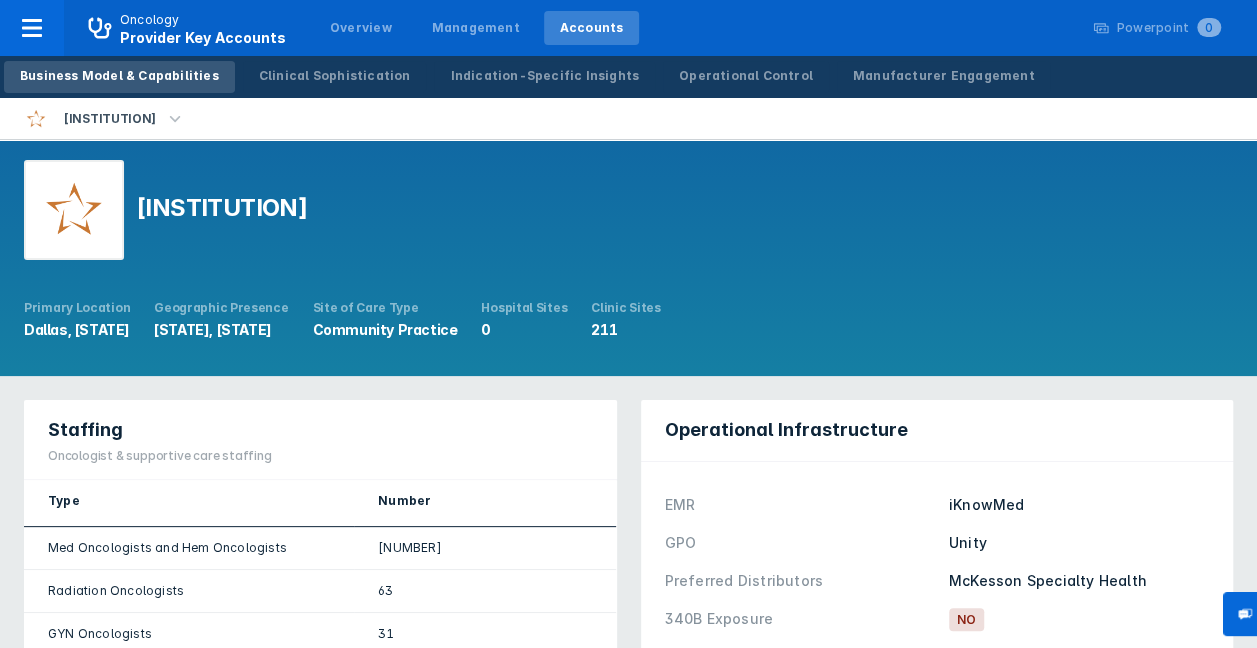 scroll, scrollTop: 0, scrollLeft: 0, axis: both 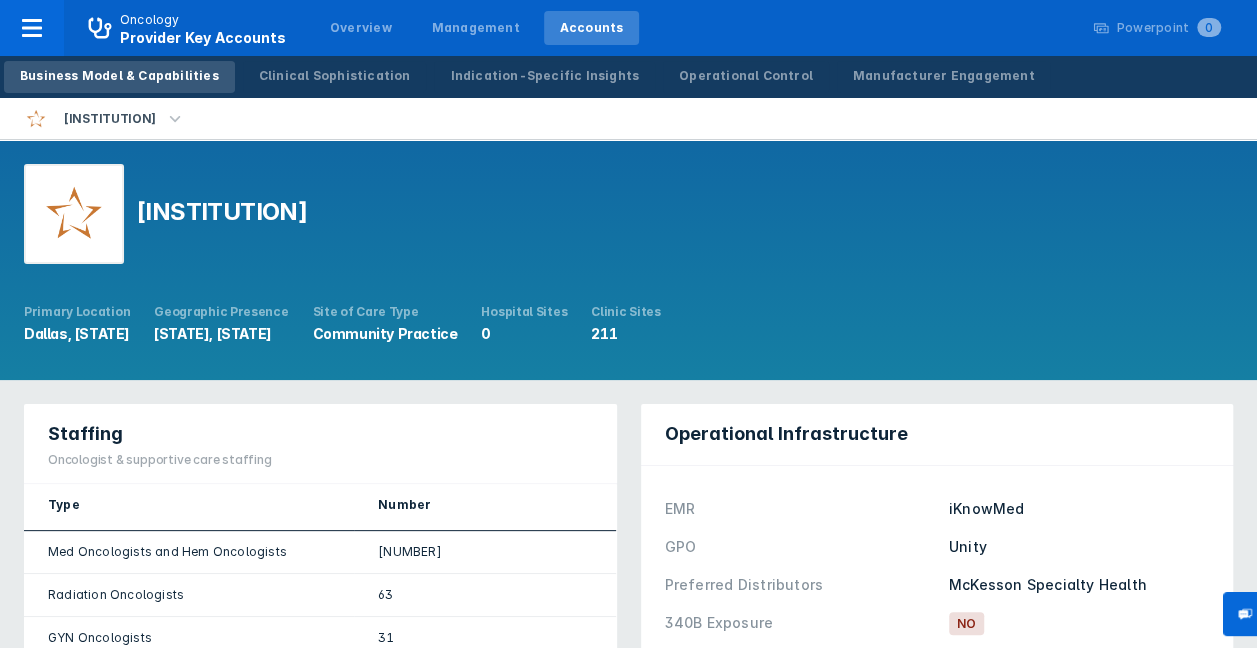 click on "Texas Oncology Primary Location [CITY], [STATE] Geographic Presence TX, OK Site of Care Type Community Practice Hospital Sites 0 Clinic Sites 211" at bounding box center (628, 260) 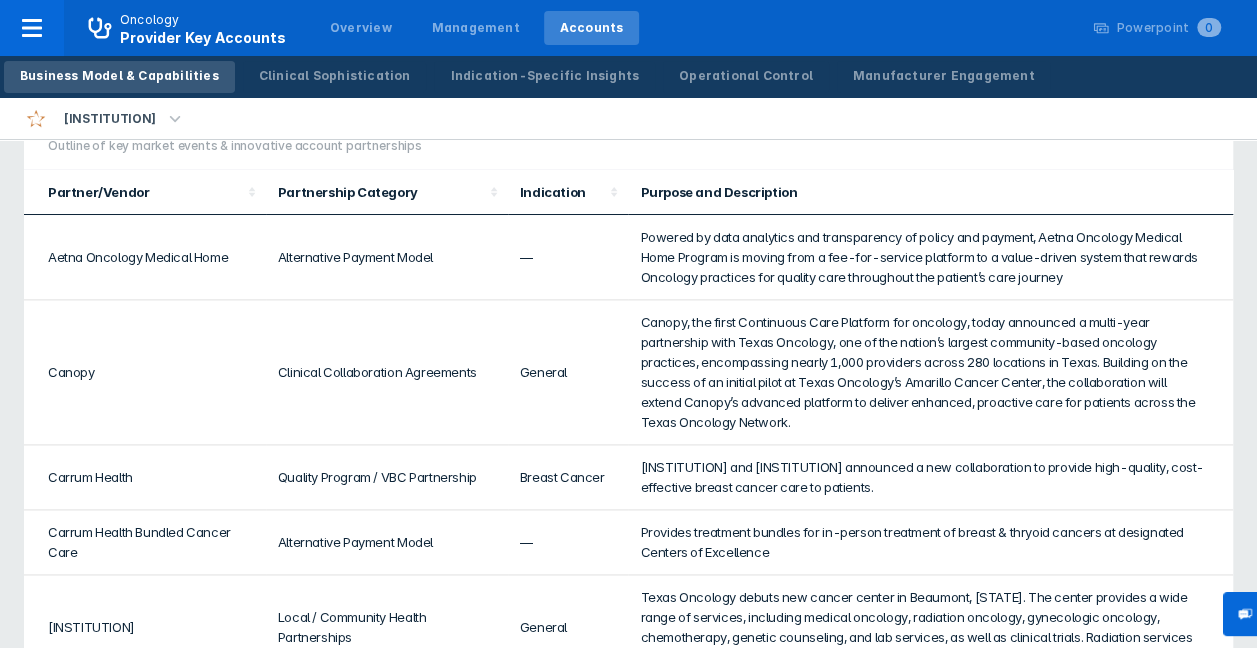 scroll, scrollTop: 923, scrollLeft: 0, axis: vertical 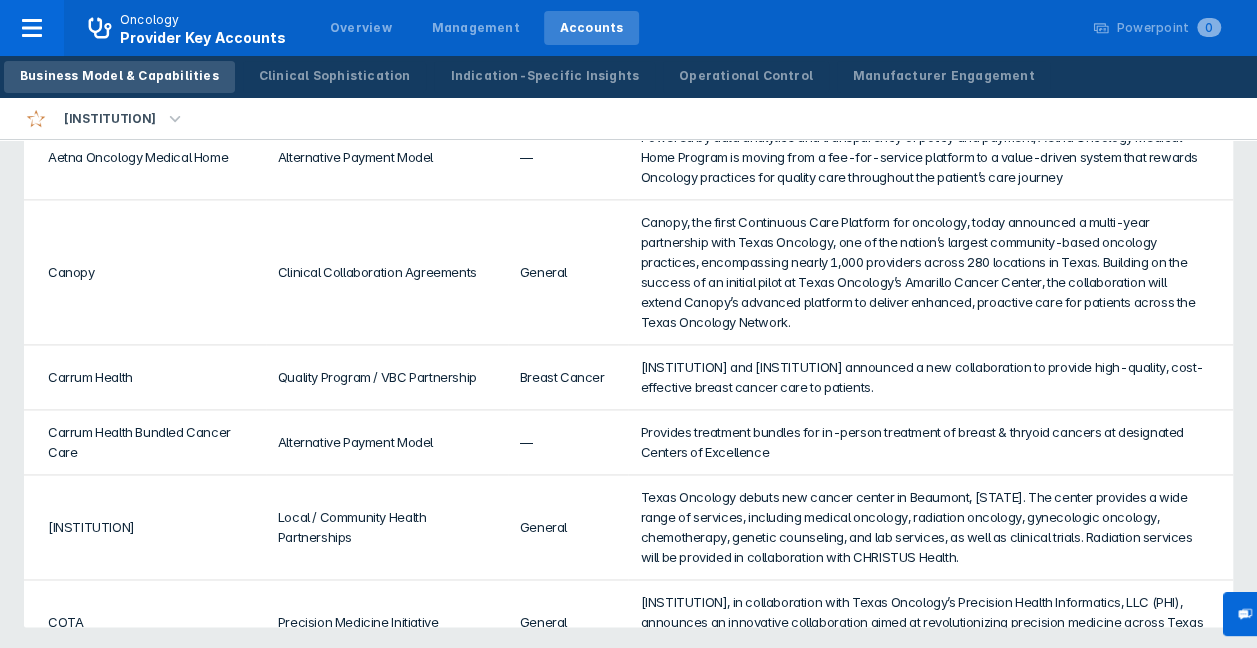 drag, startPoint x: 49, startPoint y: 316, endPoint x: 1226, endPoint y: 613, distance: 1213.8937 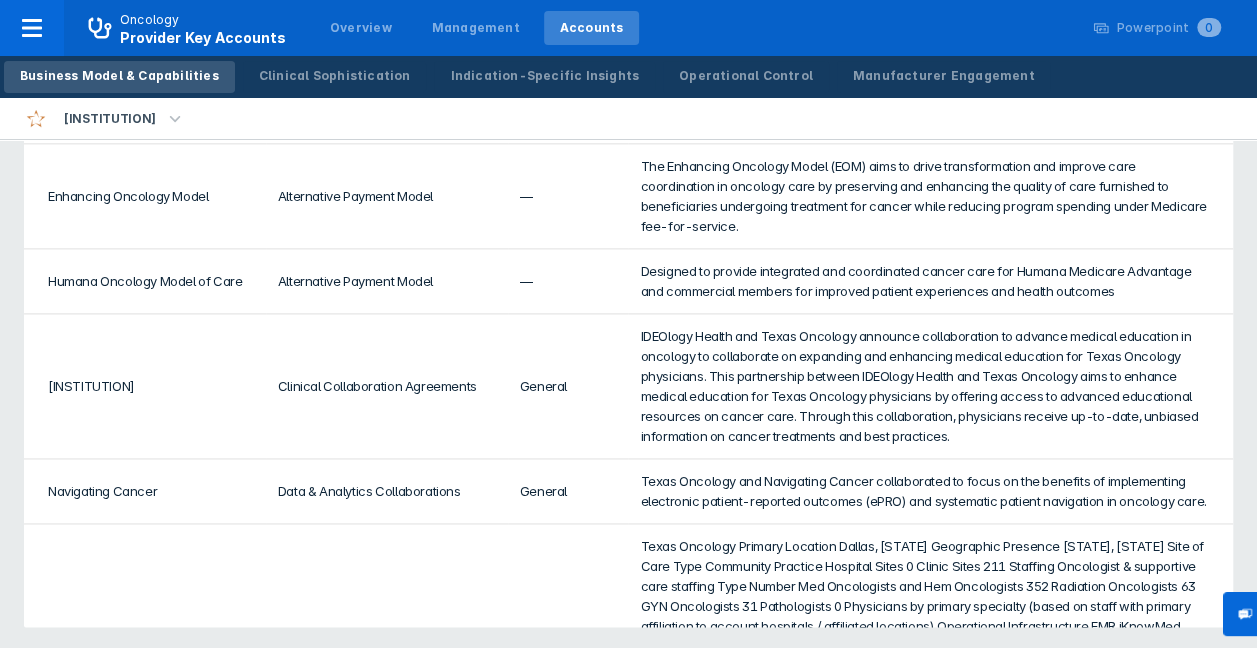 scroll, scrollTop: 623, scrollLeft: 0, axis: vertical 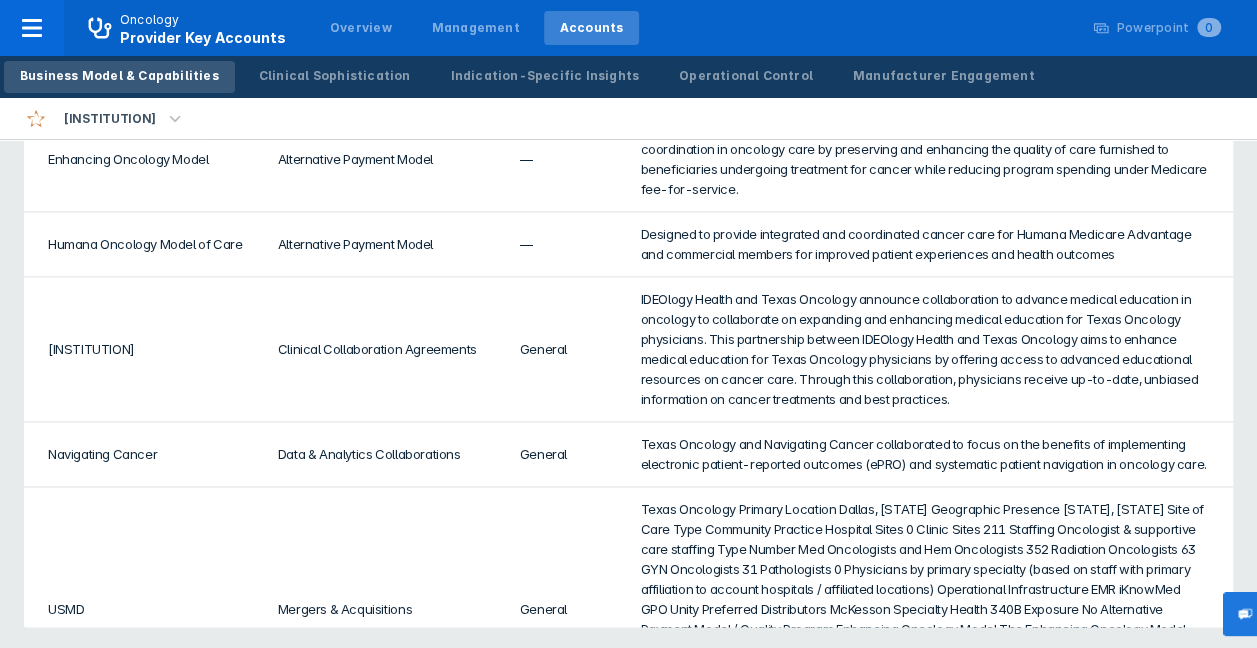 copy on "M&A, Affiliations, Academic Partnerships Outline of key market events & innovative account partnerships" 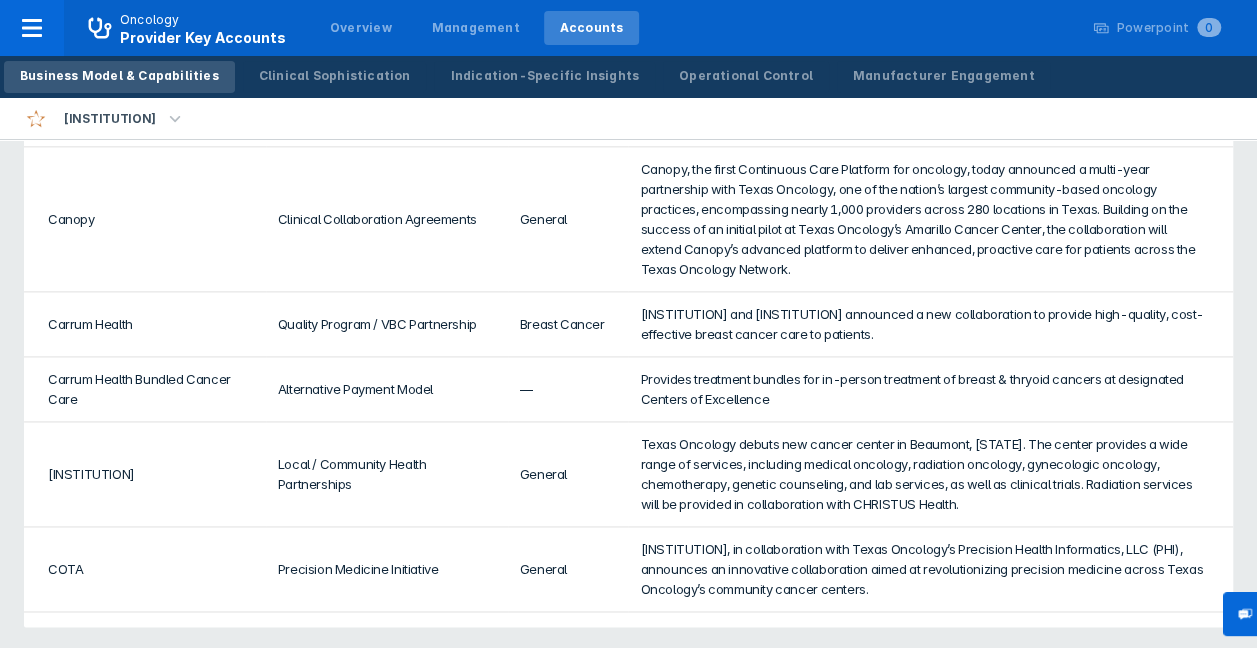 scroll, scrollTop: 0, scrollLeft: 0, axis: both 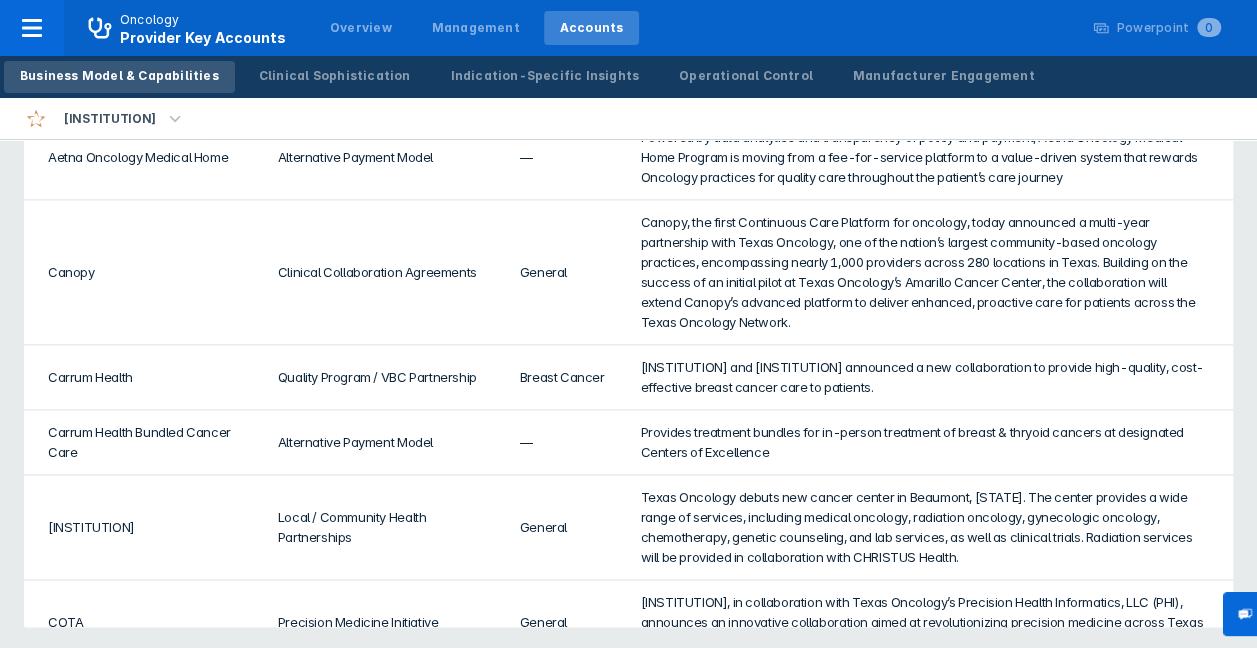 drag, startPoint x: 9, startPoint y: 174, endPoint x: 1223, endPoint y: 610, distance: 1289.9194 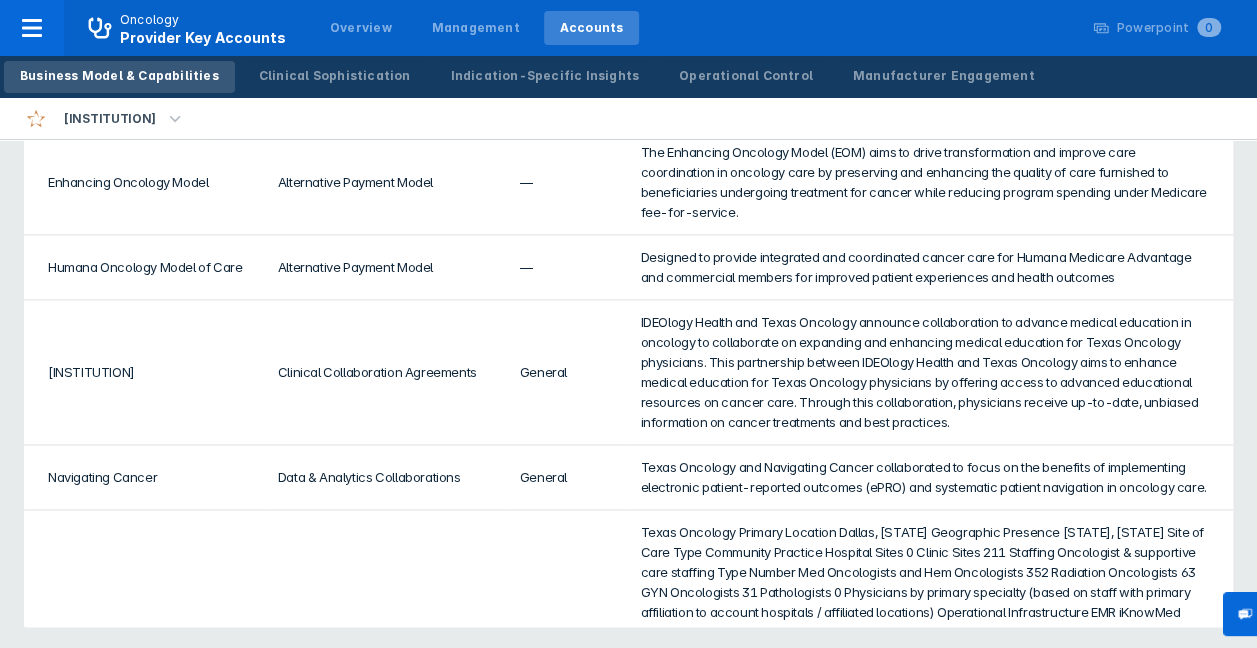 scroll, scrollTop: 623, scrollLeft: 0, axis: vertical 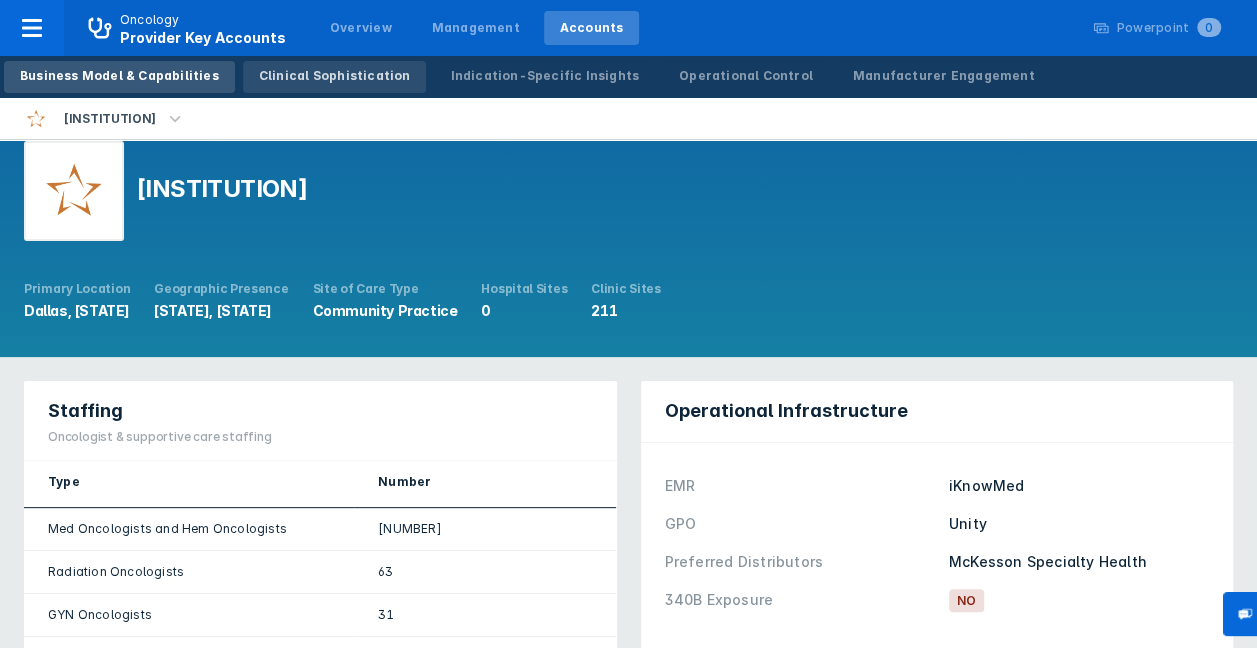 click on "Clinical Sophistication" at bounding box center (335, 76) 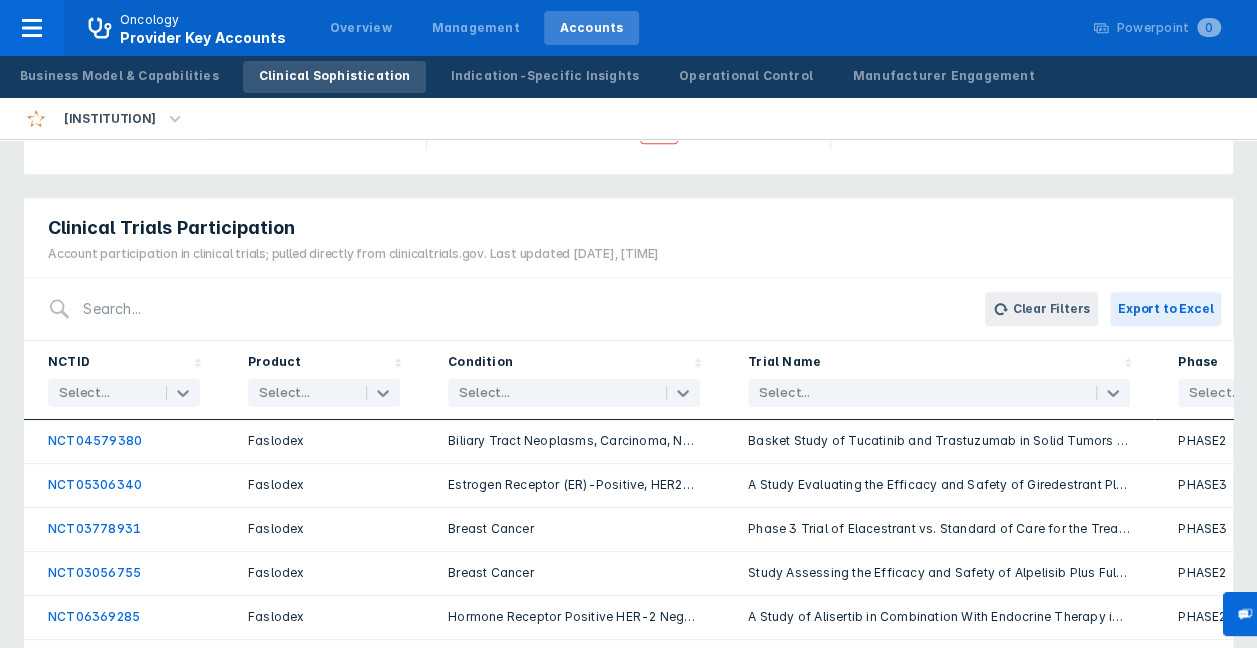 scroll, scrollTop: 500, scrollLeft: 0, axis: vertical 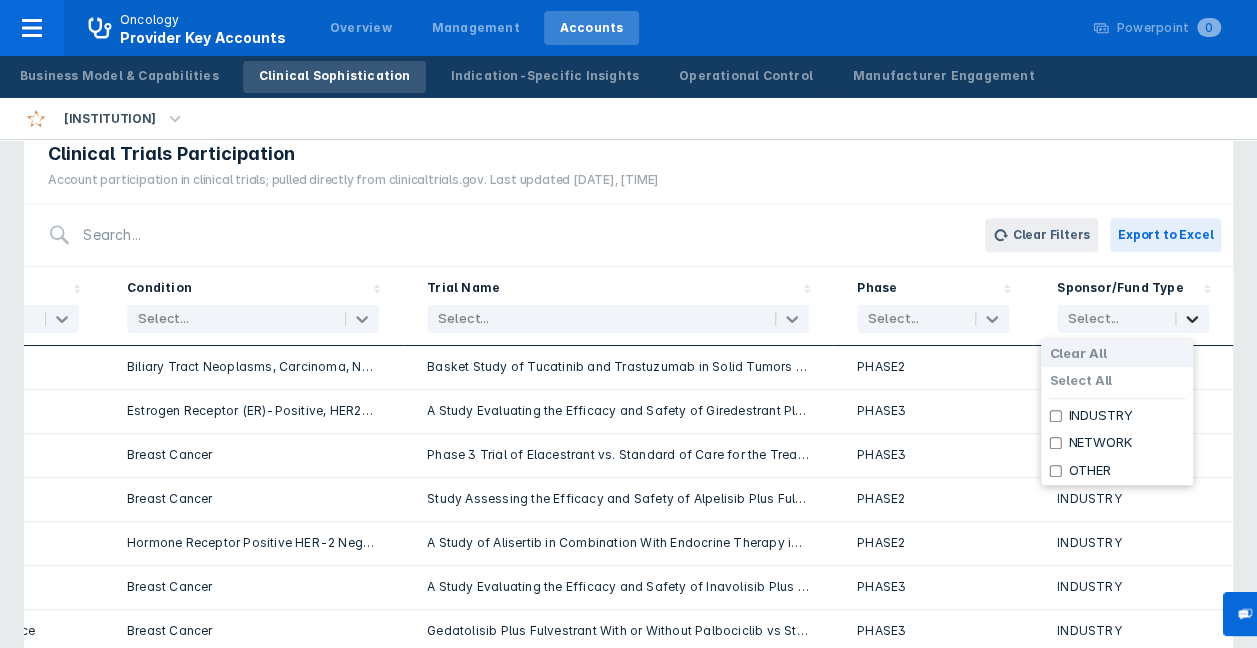 click 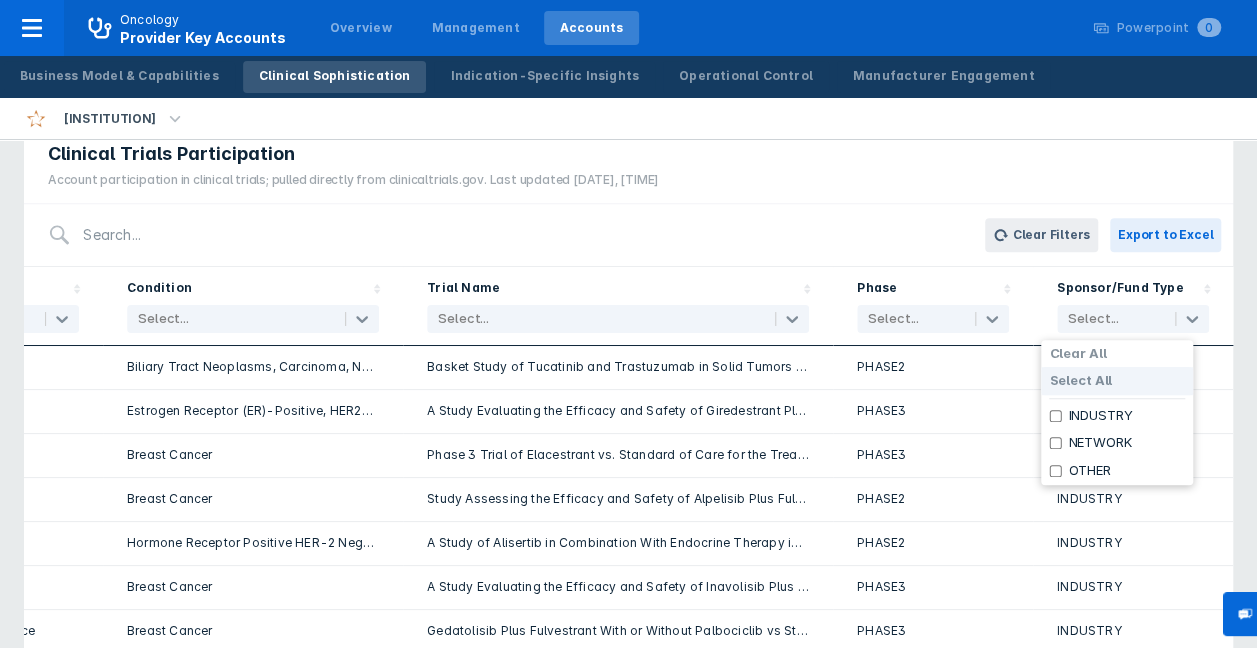 click on "Select All" at bounding box center (1080, 381) 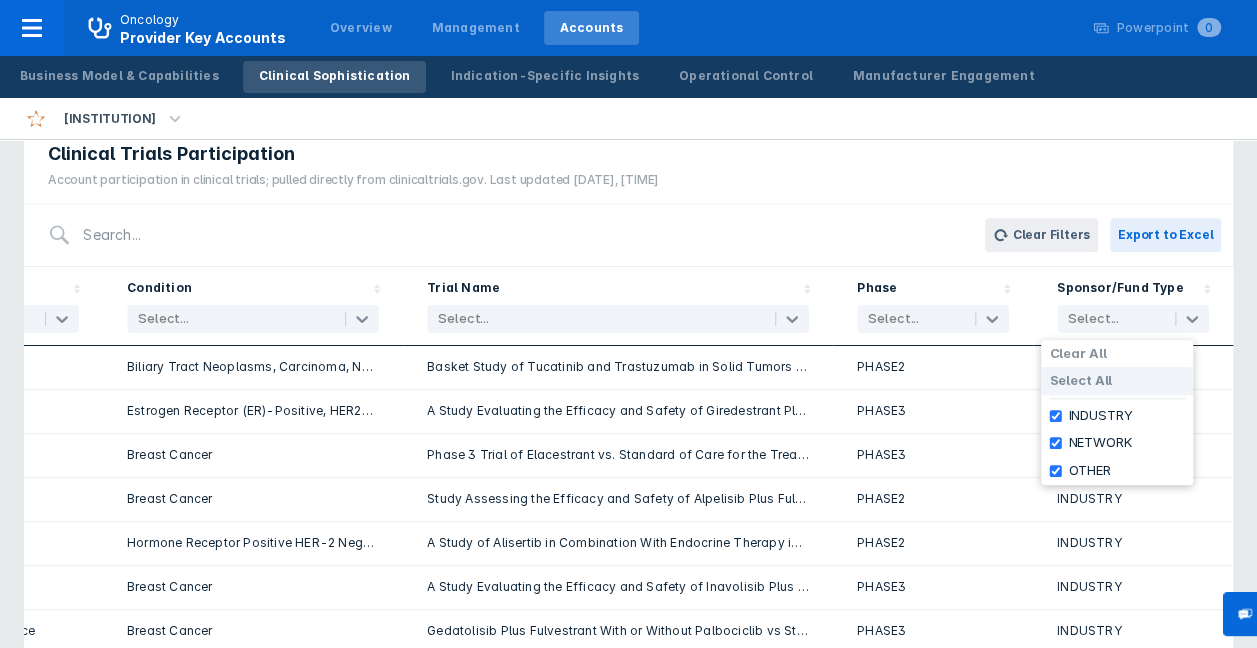 checkbox on "true" 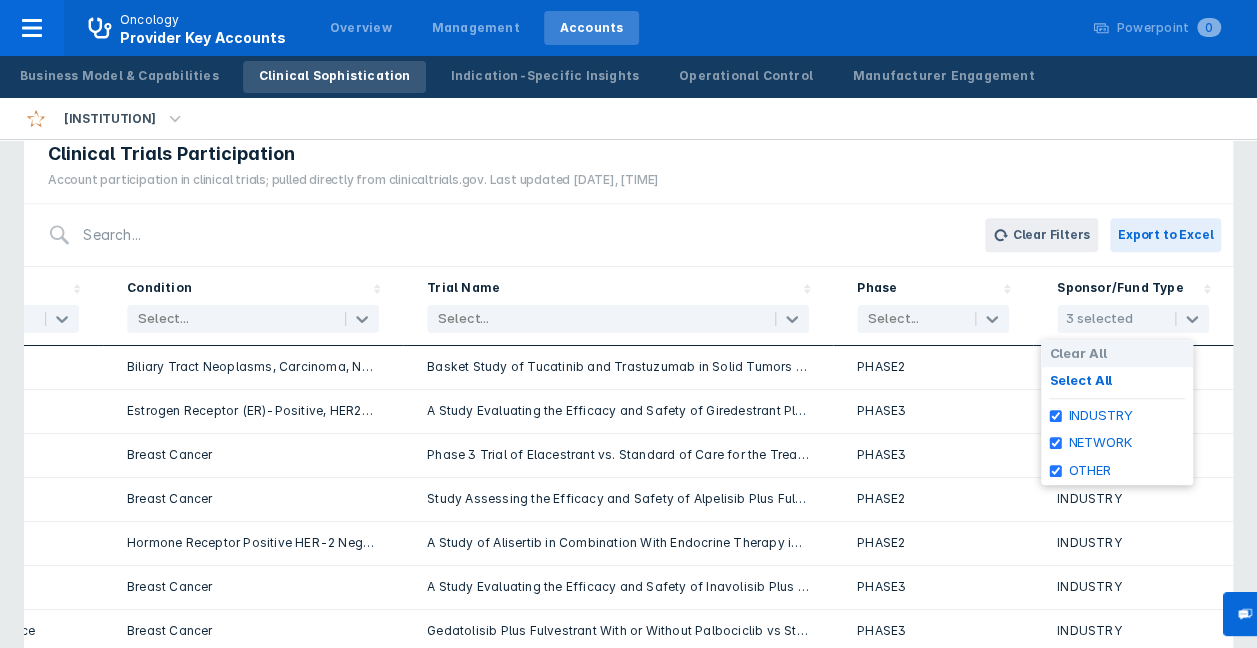 click on "Clear Filters Export to Excel" at bounding box center (628, 235) 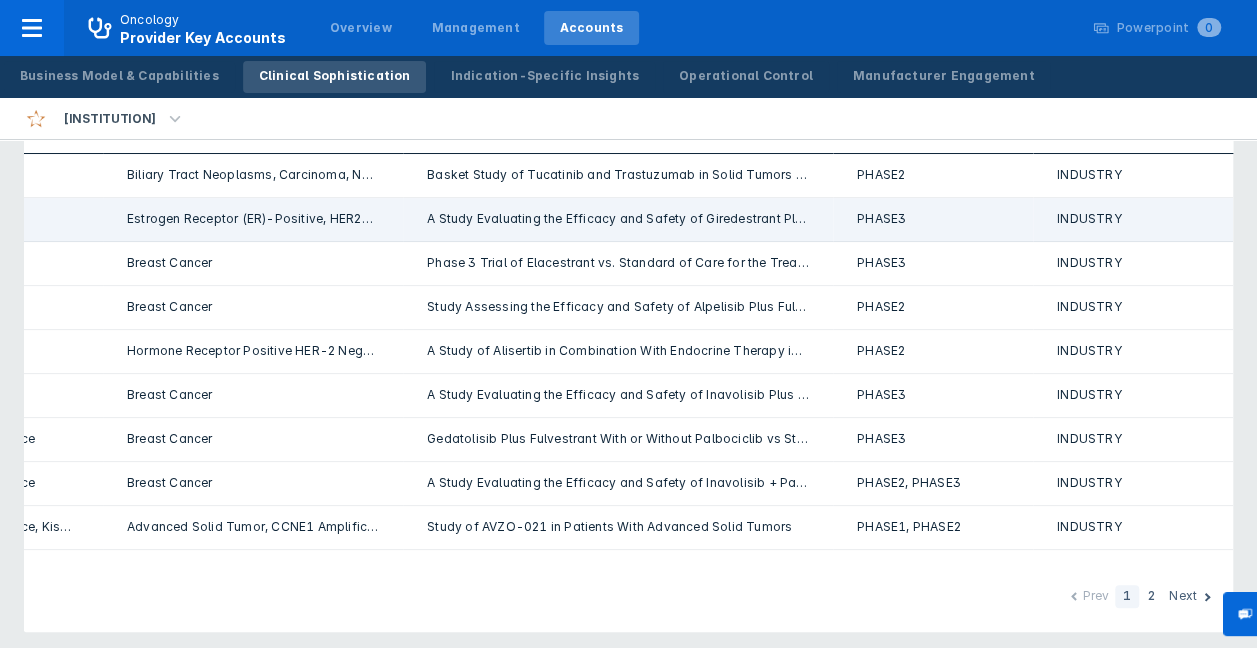 scroll, scrollTop: 674, scrollLeft: 0, axis: vertical 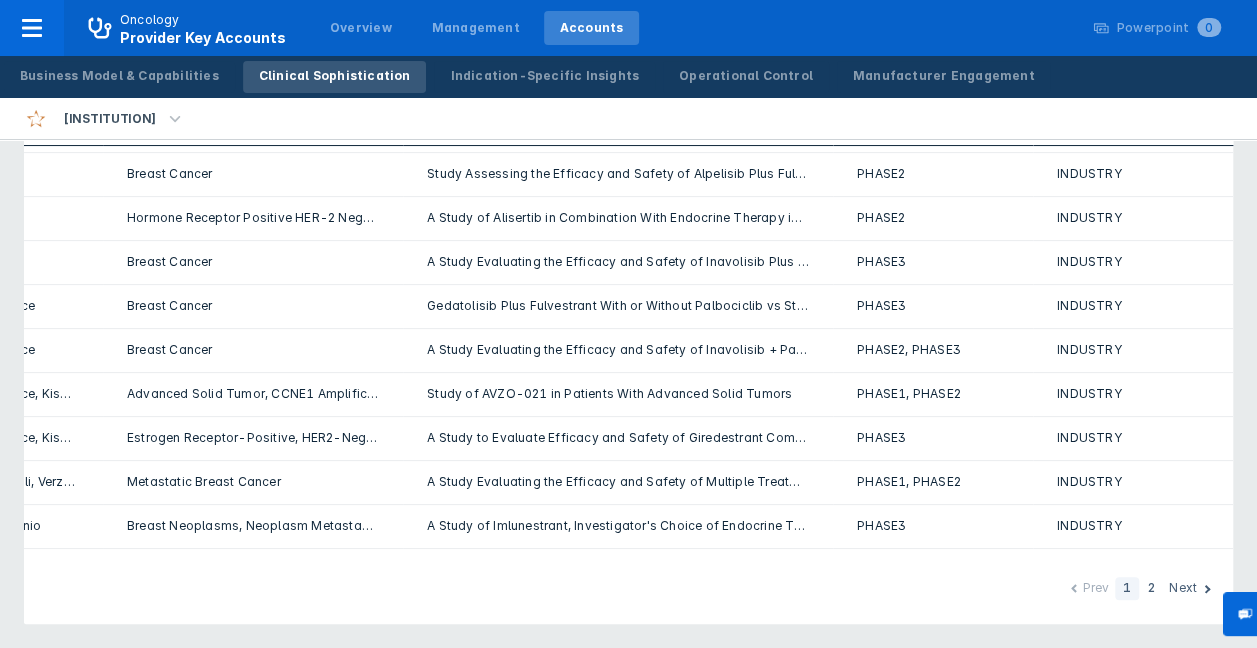 click on "2" at bounding box center (1151, 588) 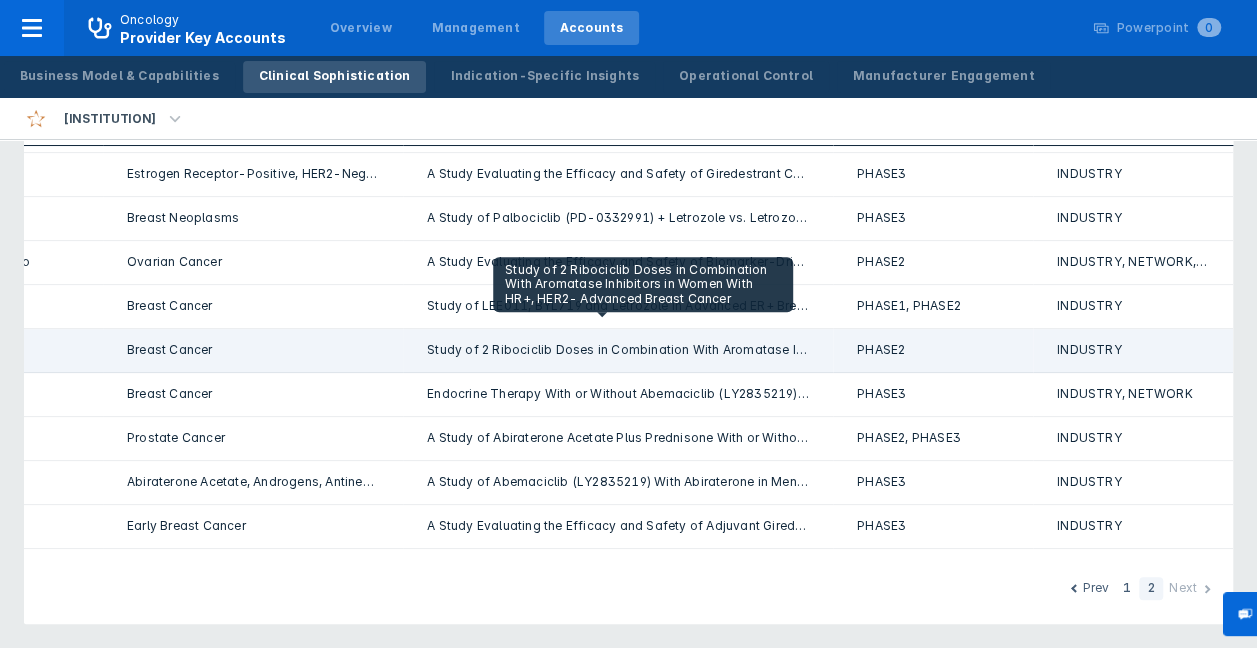 scroll, scrollTop: 0, scrollLeft: 336, axis: horizontal 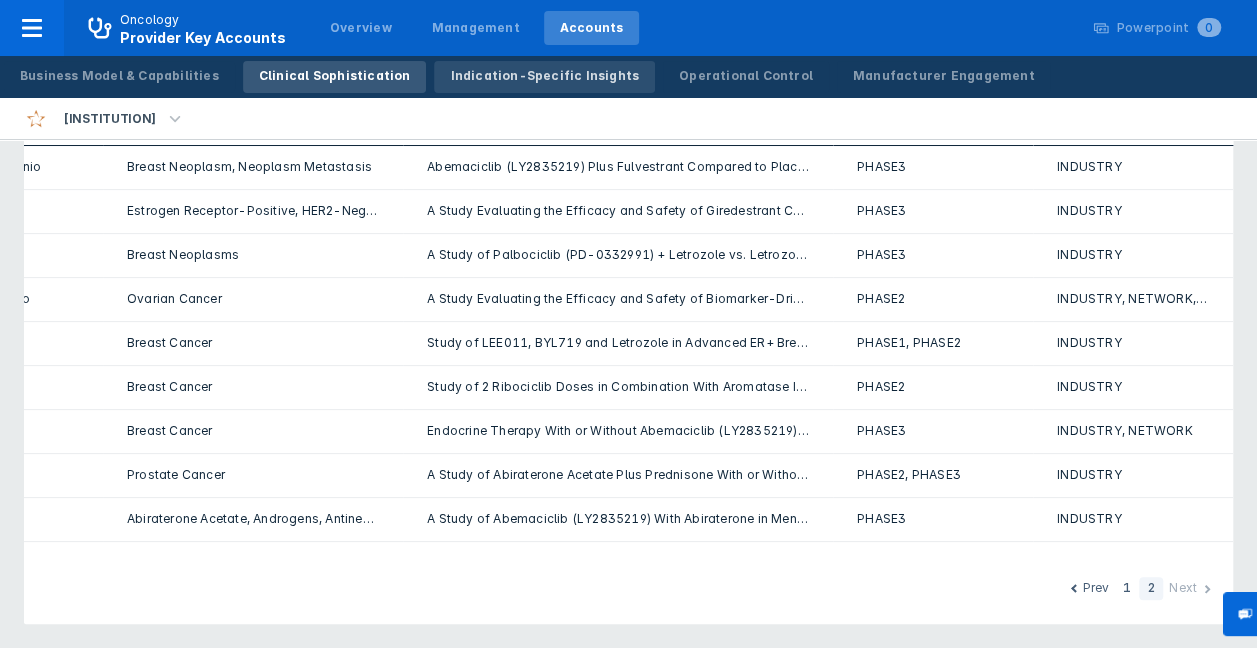 click on "Indication-Specific Insights" at bounding box center (544, 76) 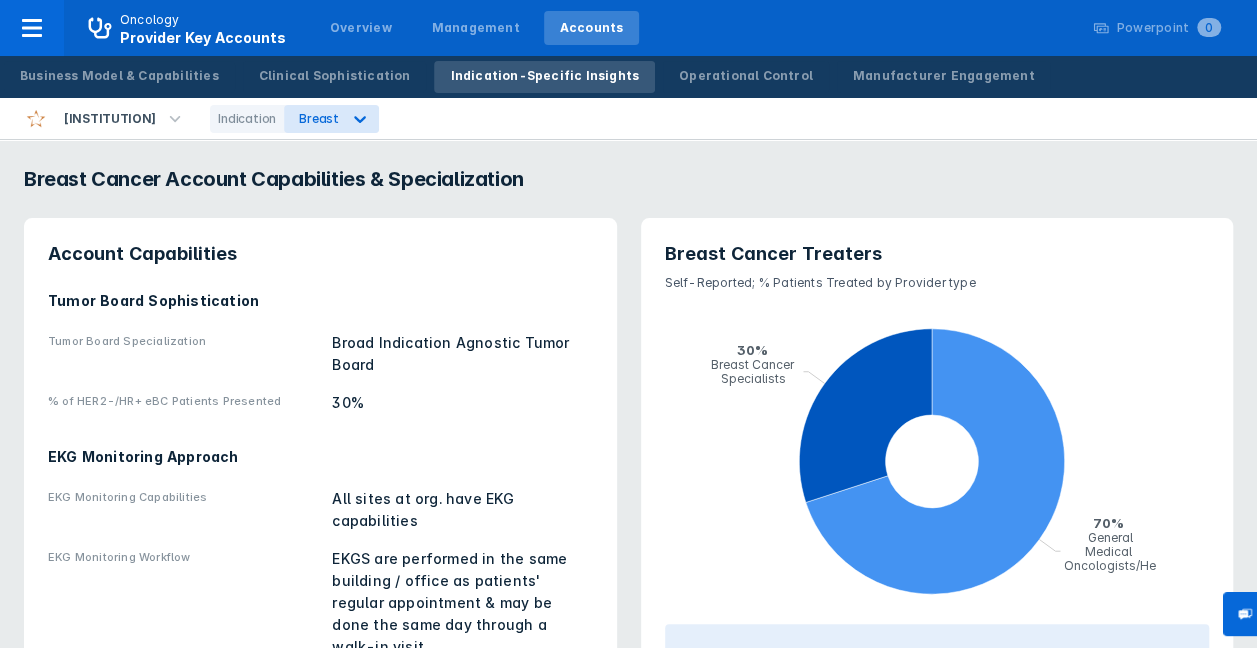 scroll, scrollTop: 100, scrollLeft: 0, axis: vertical 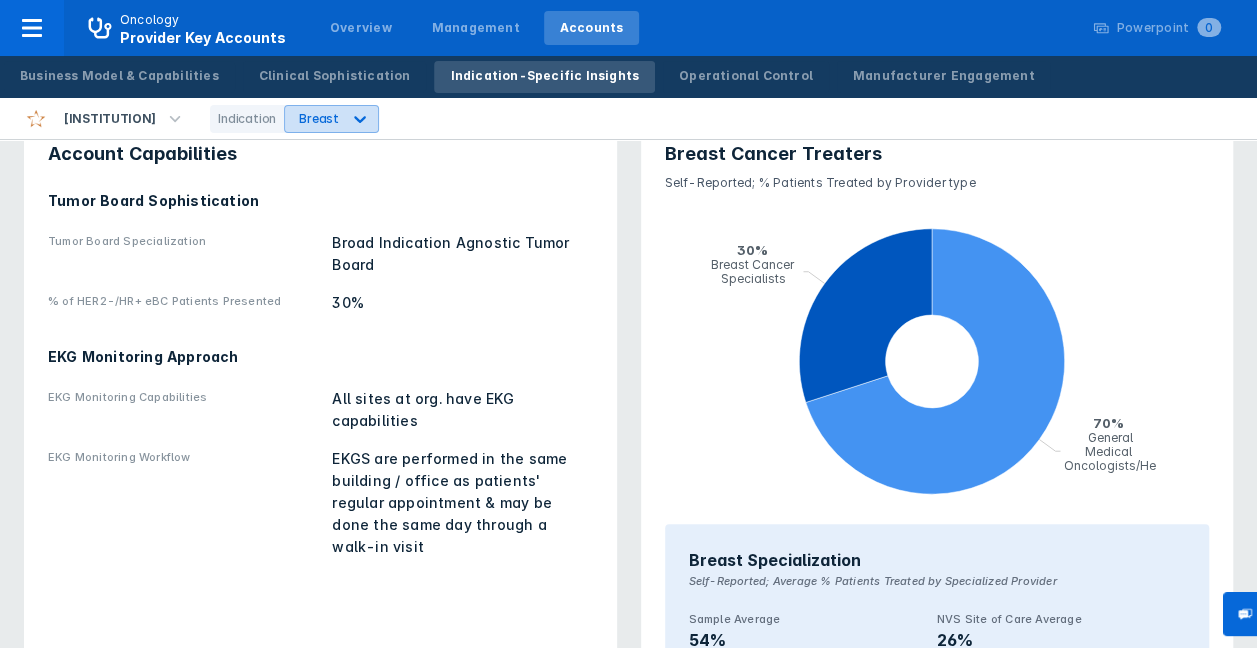 click 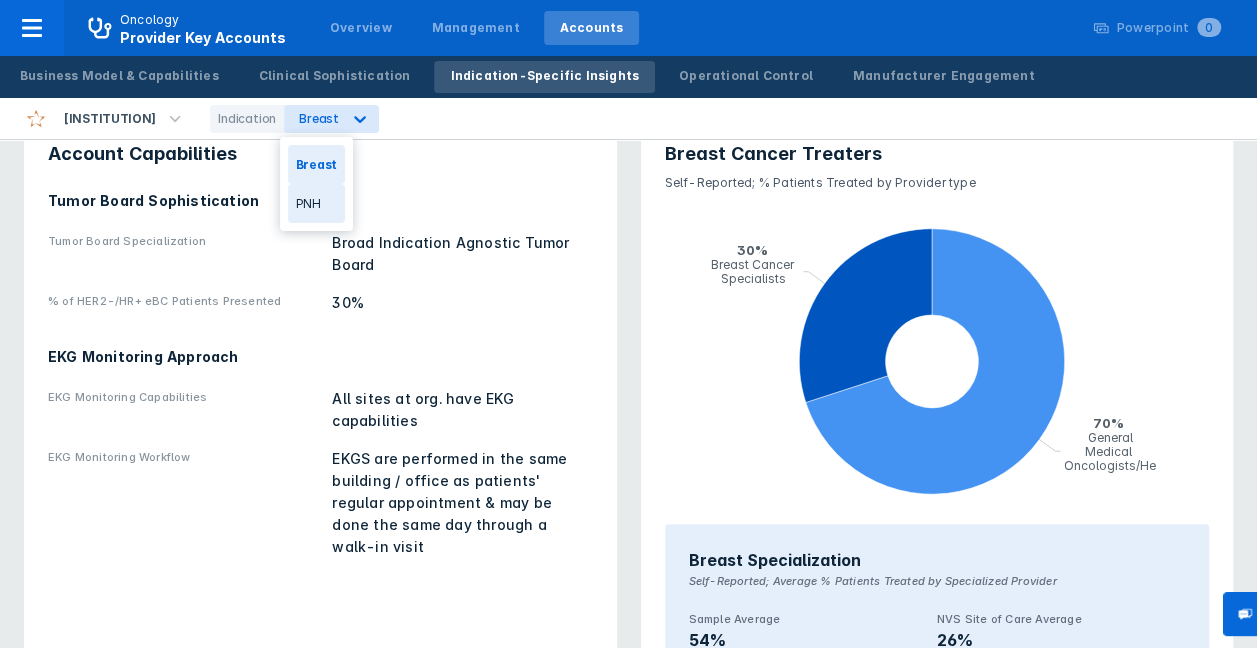 click on "PNH" at bounding box center (316, 203) 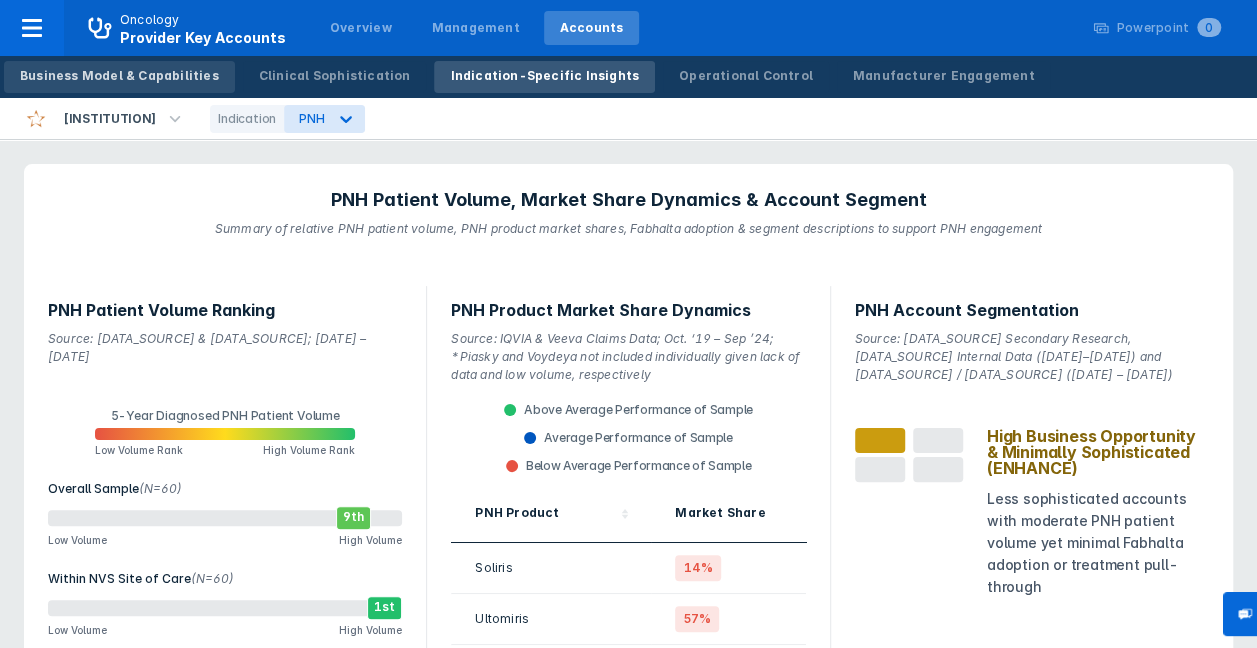 click on "Business Model & Capabilities" at bounding box center [119, 76] 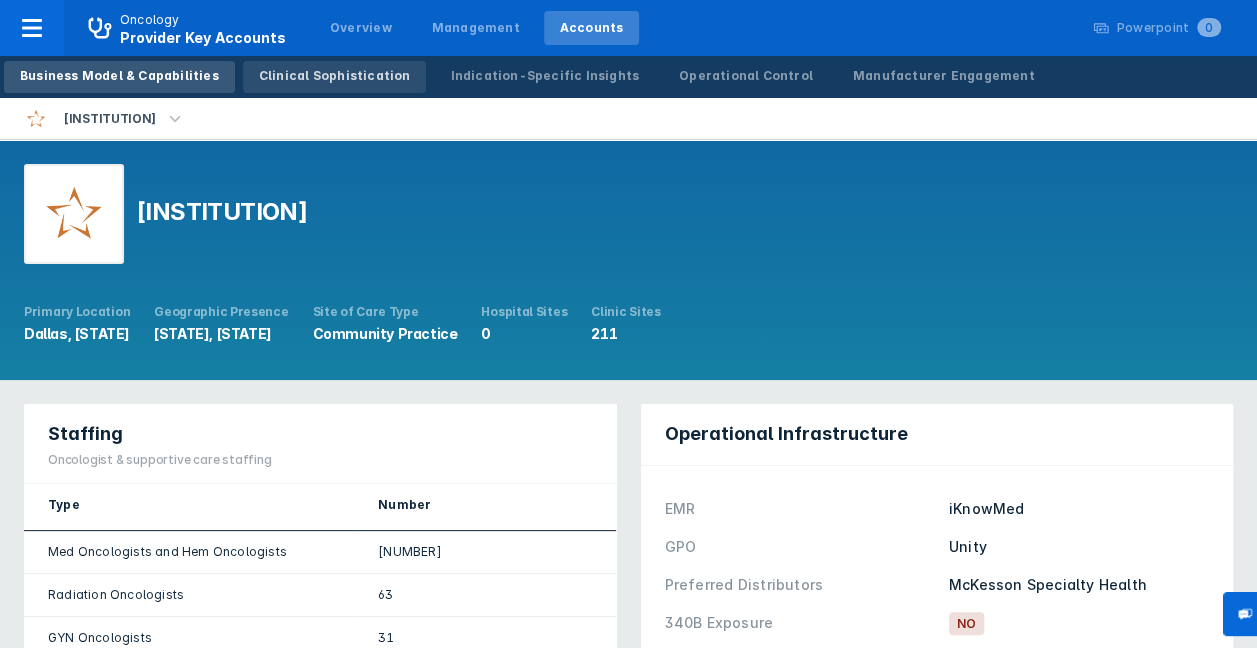 click on "Clinical Sophistication" at bounding box center (335, 76) 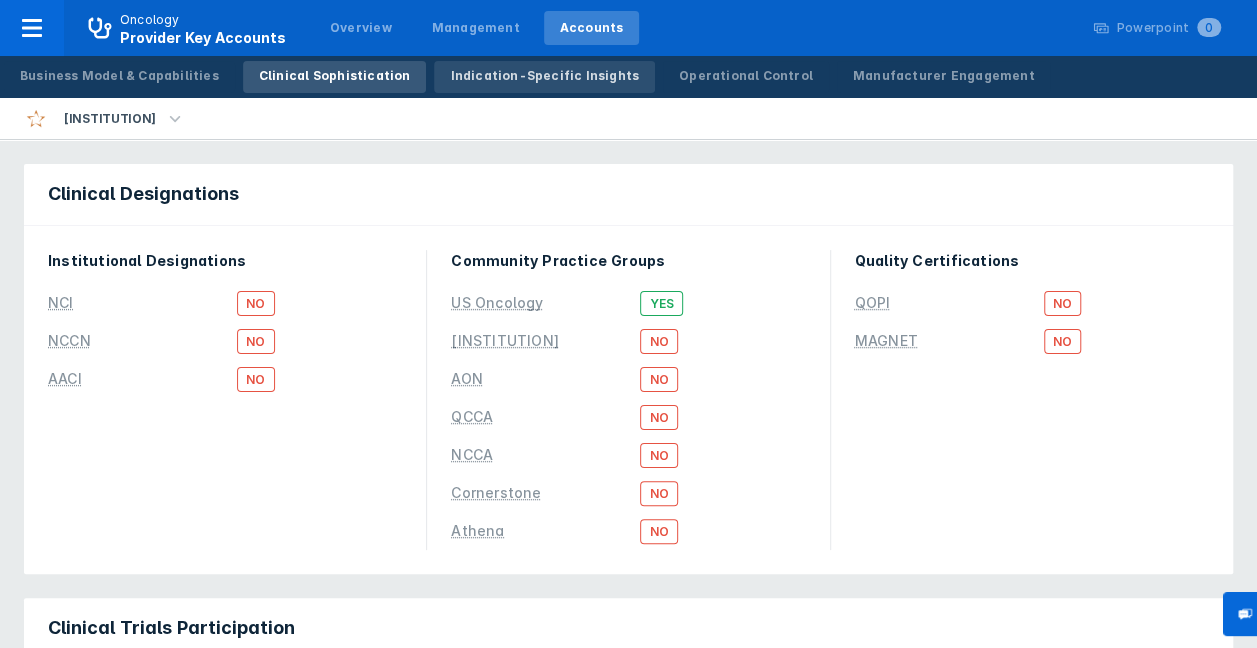 click on "Indication-Specific Insights" at bounding box center (544, 76) 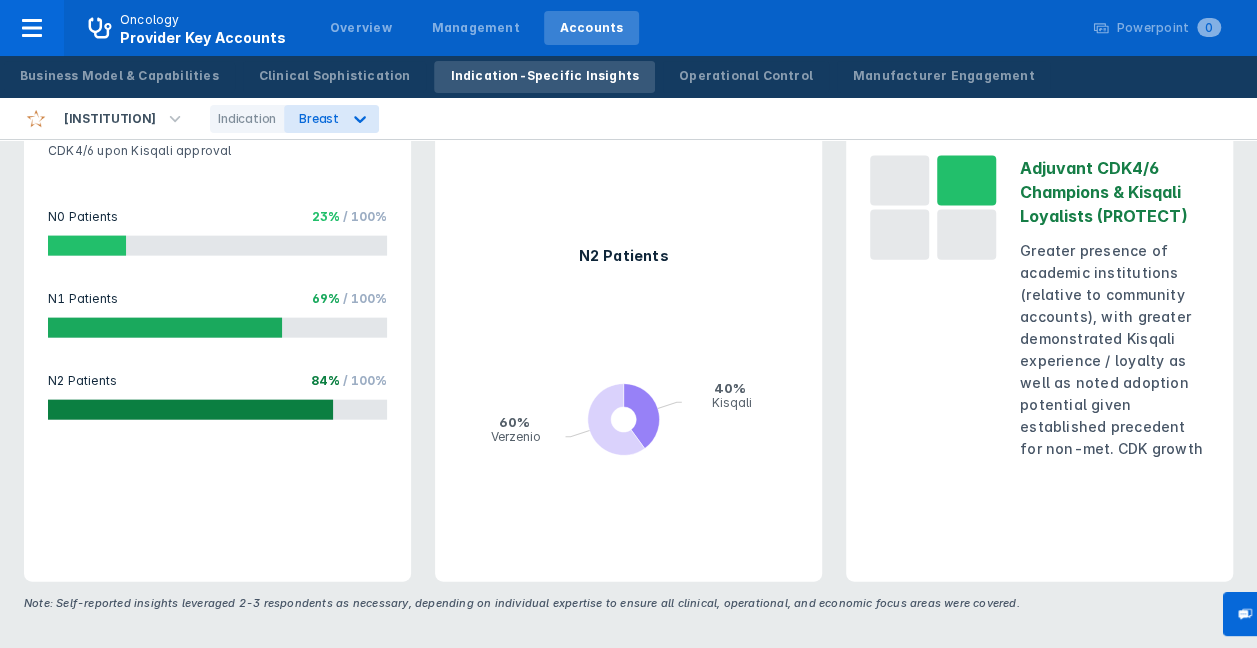 scroll, scrollTop: 2136, scrollLeft: 0, axis: vertical 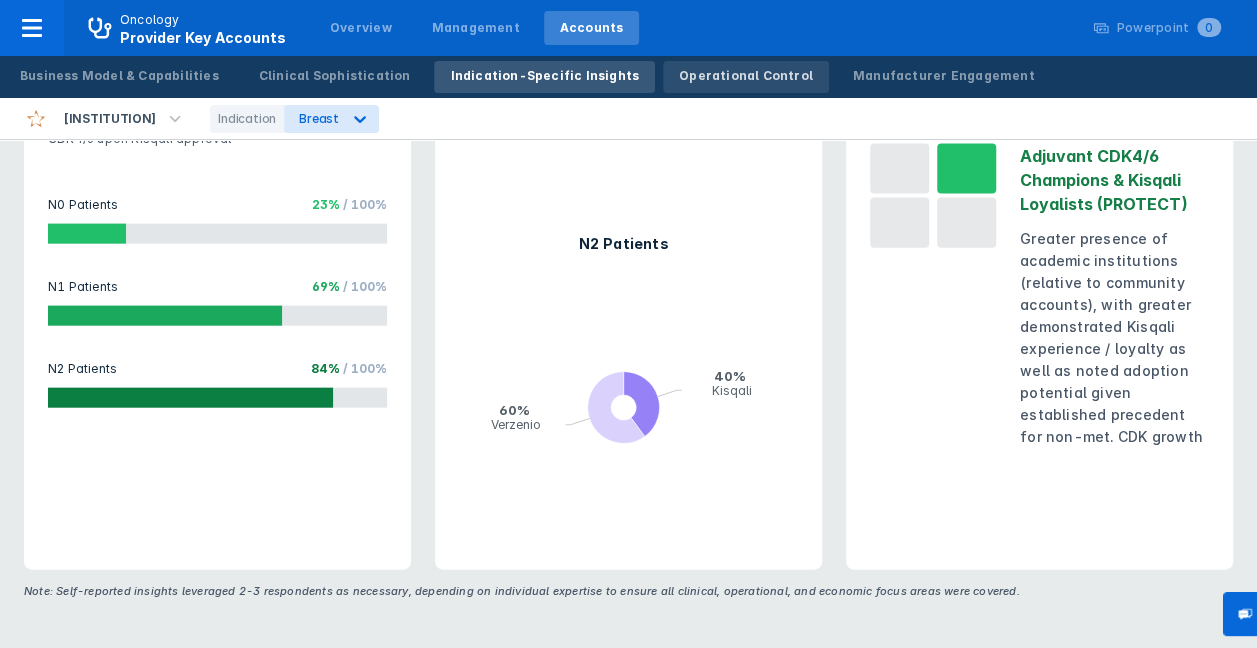 click on "Operational Control" at bounding box center (746, 76) 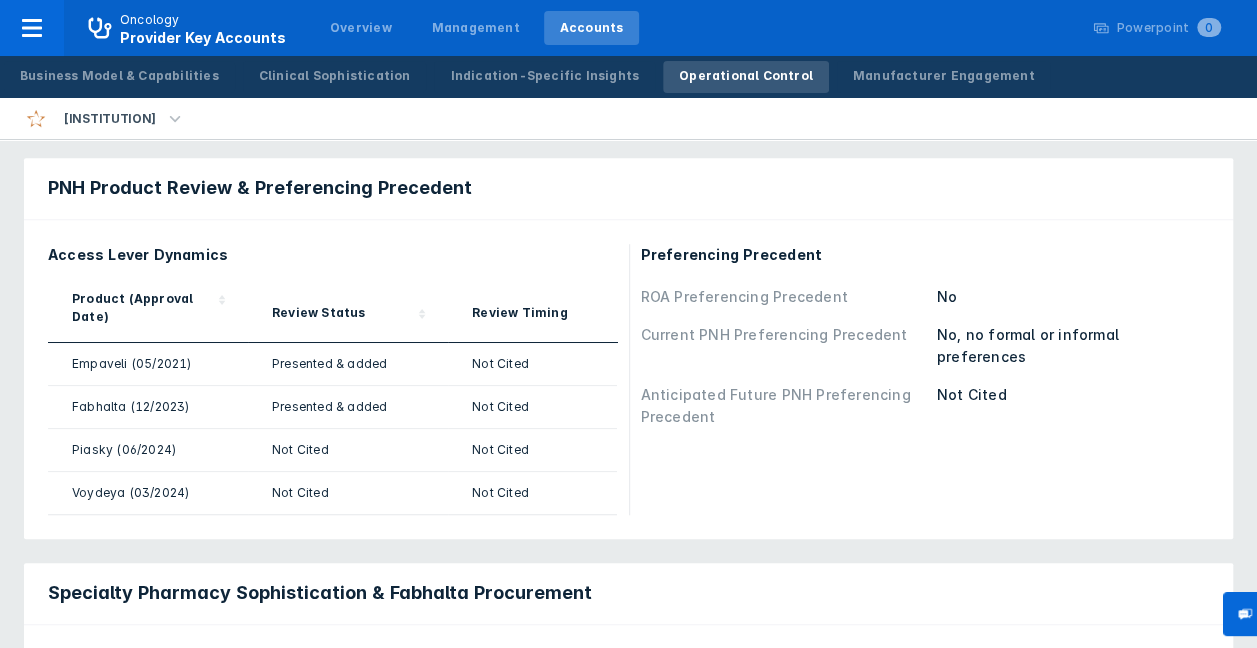 scroll, scrollTop: 600, scrollLeft: 0, axis: vertical 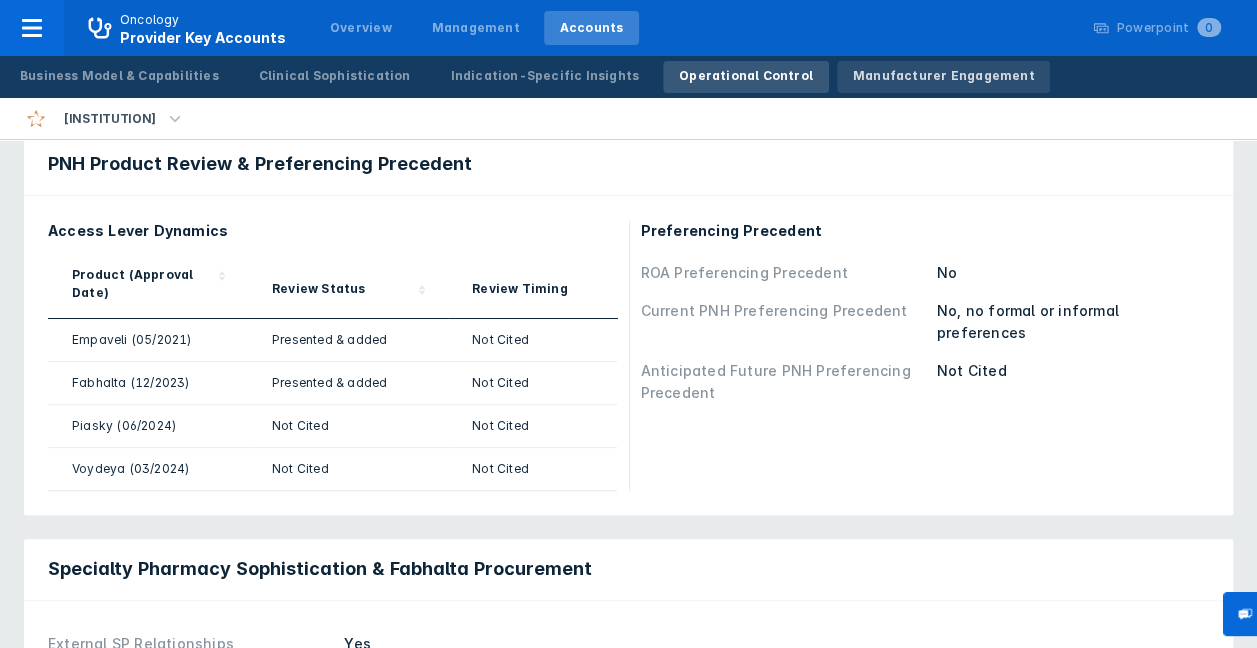 click on "Manufacturer Engagement" at bounding box center [944, 76] 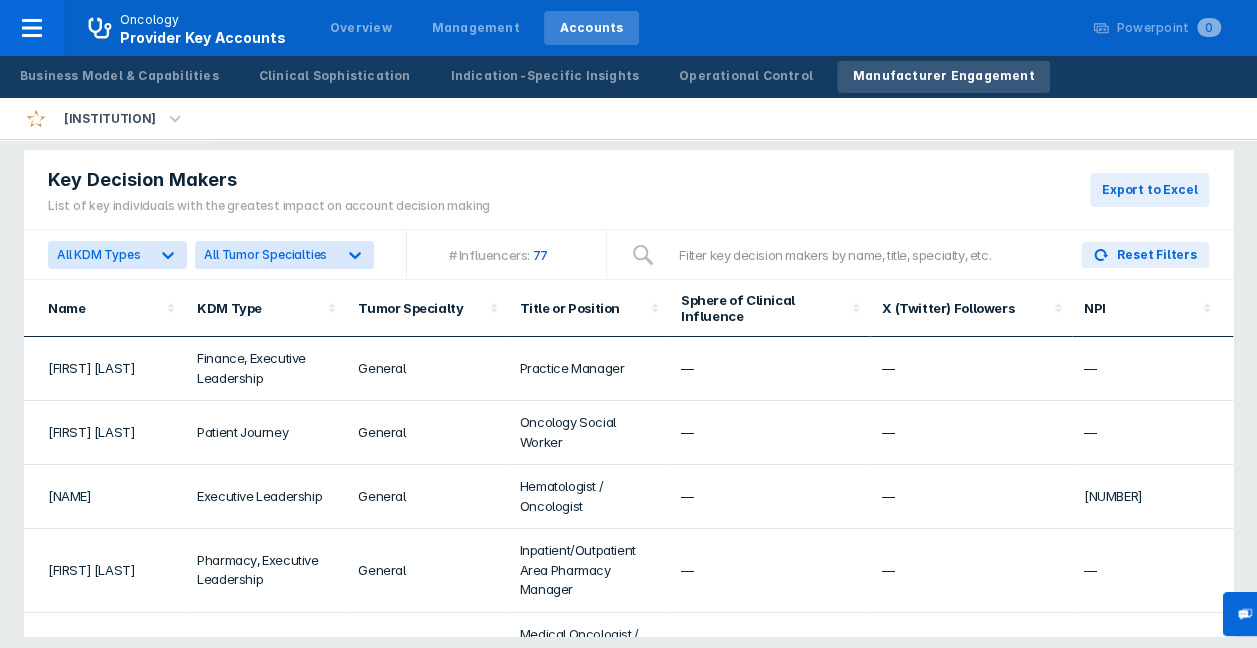 scroll, scrollTop: 26, scrollLeft: 0, axis: vertical 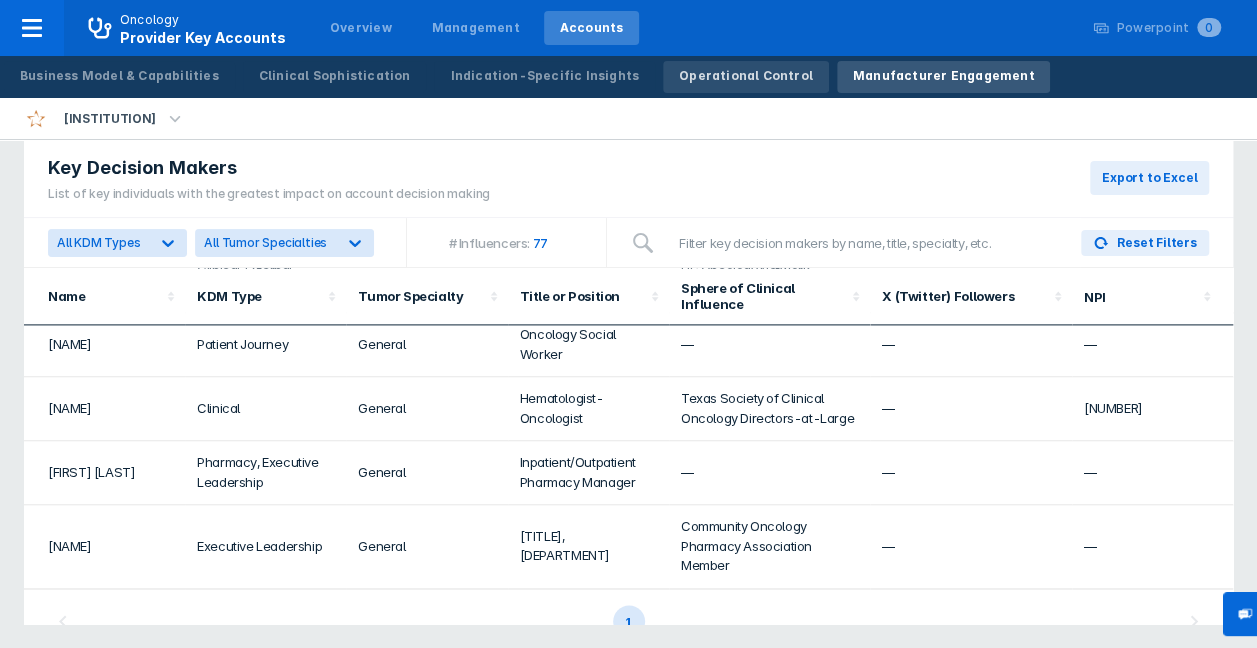 click on "Operational Control" at bounding box center (746, 76) 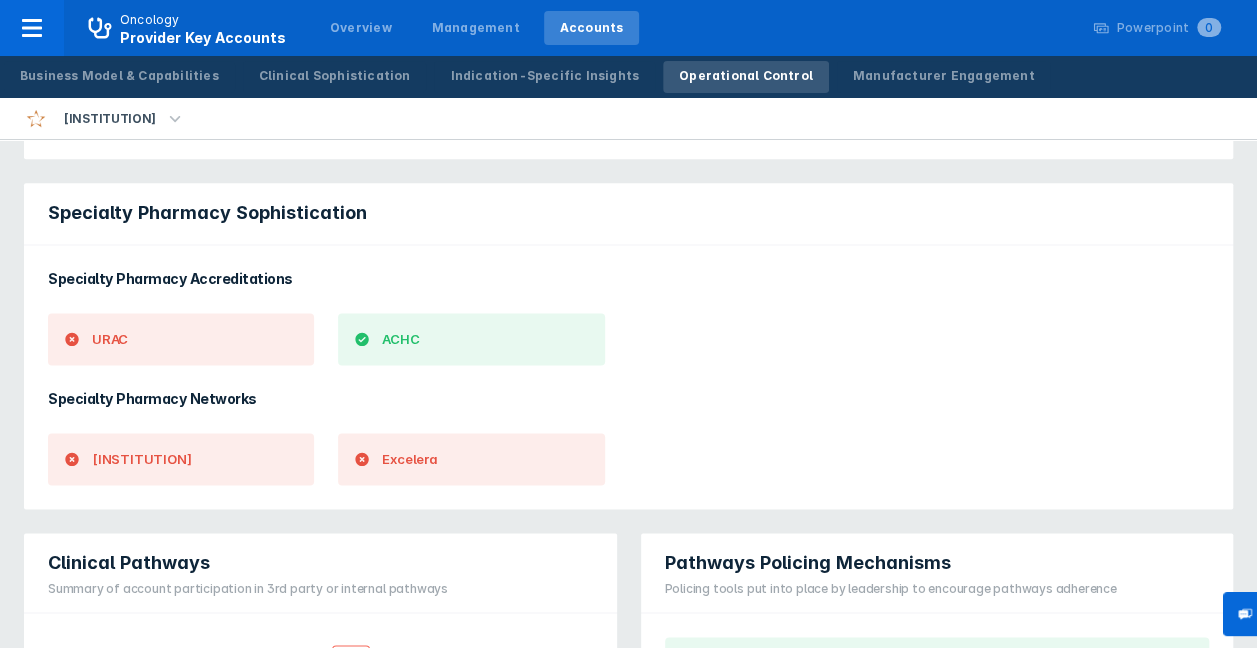 scroll, scrollTop: 1200, scrollLeft: 0, axis: vertical 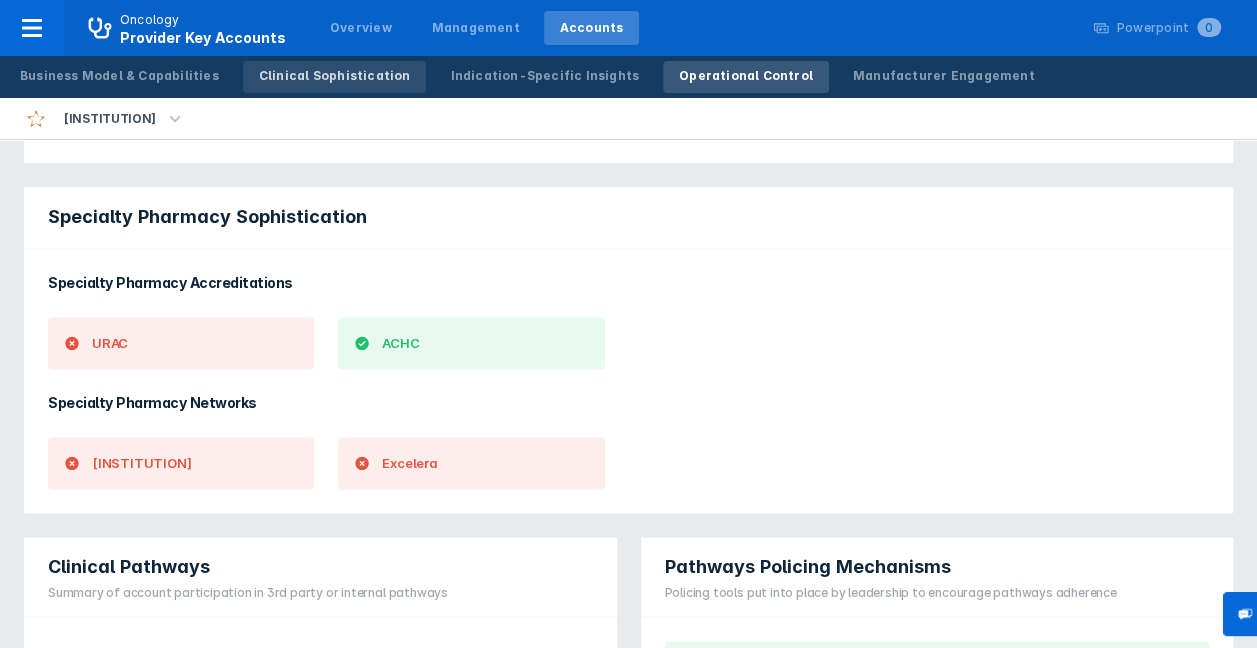 click on "Clinical Sophistication" at bounding box center [335, 76] 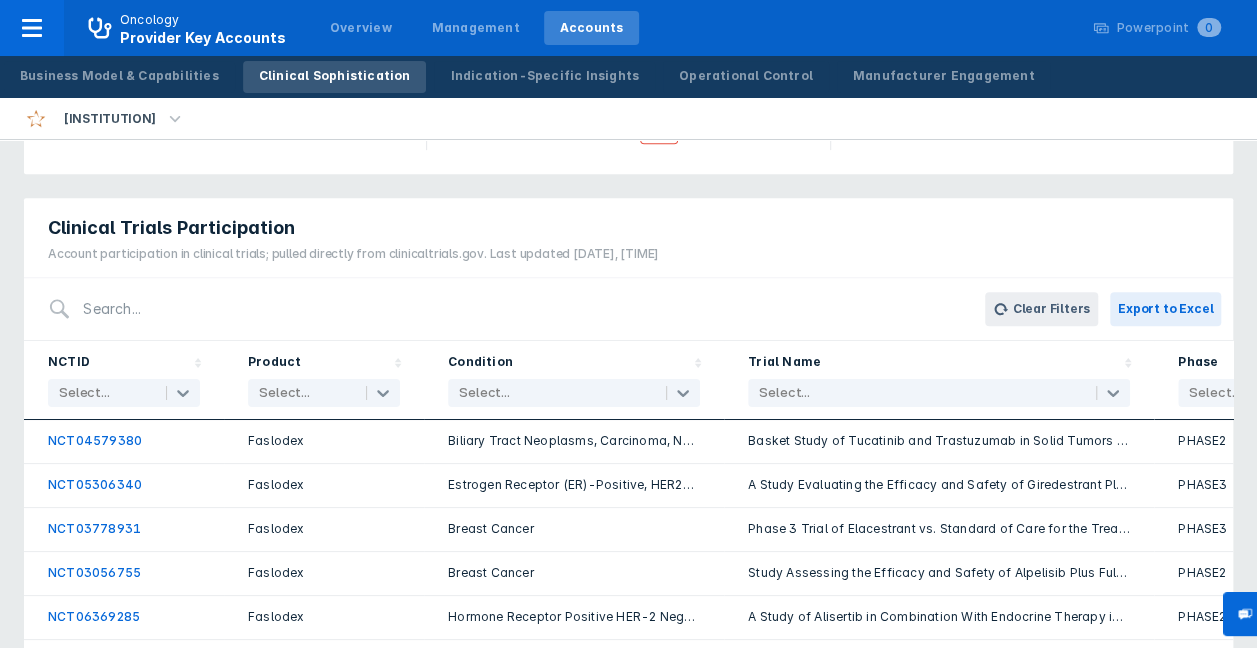 scroll, scrollTop: 500, scrollLeft: 0, axis: vertical 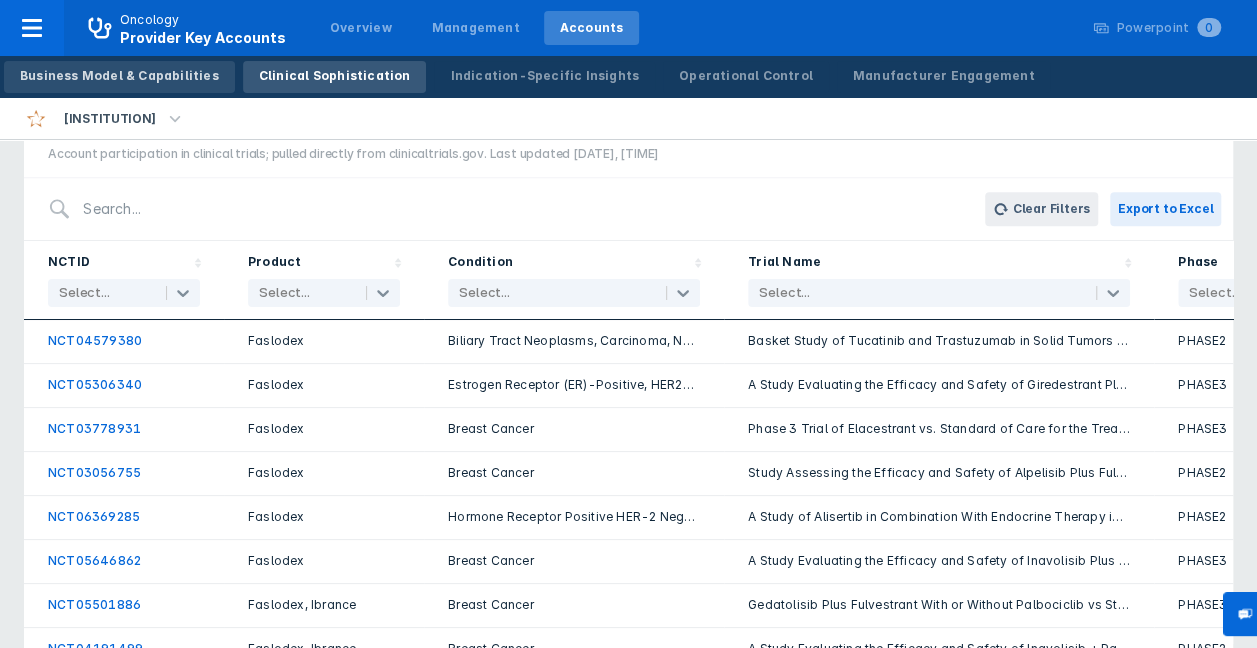 click on "Business Model & Capabilities" at bounding box center [119, 76] 